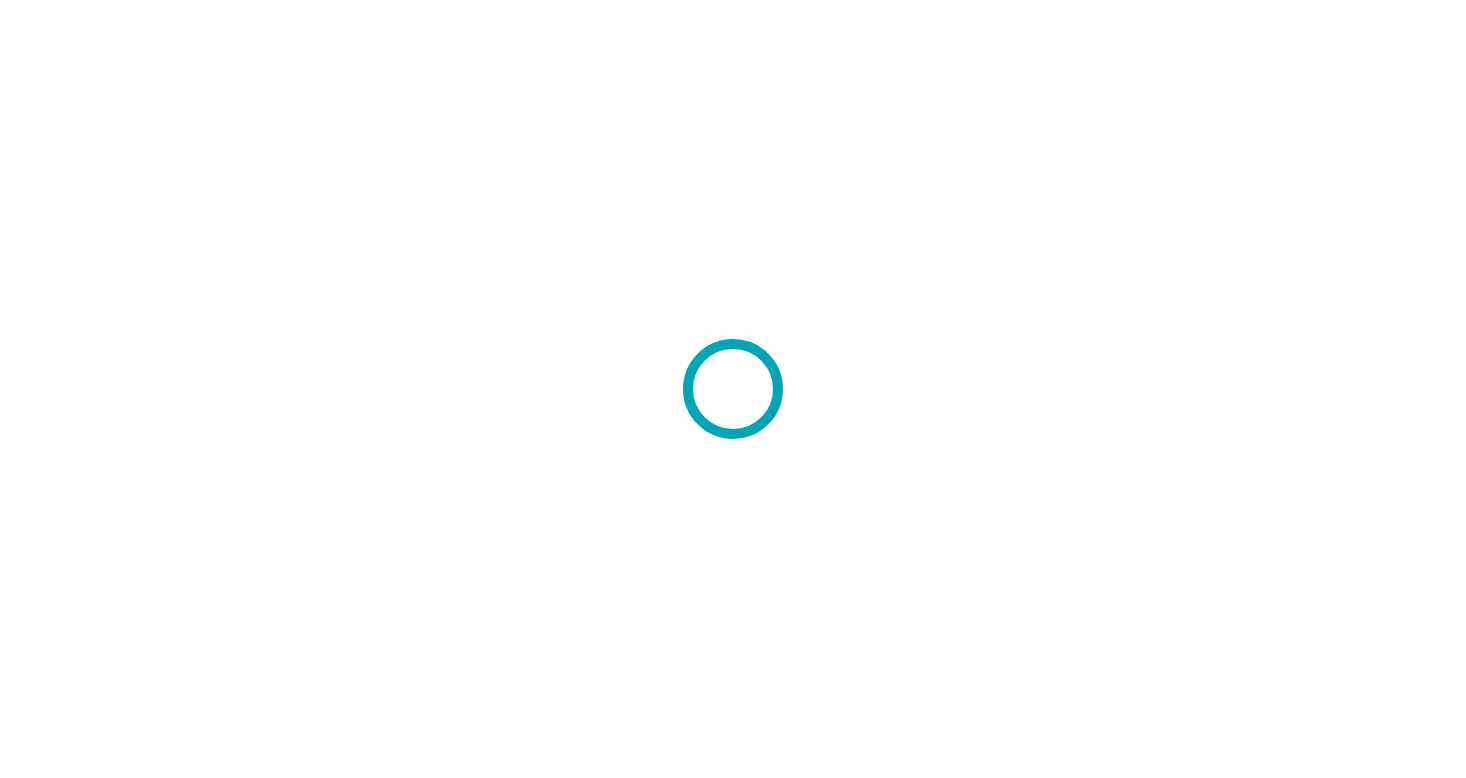 scroll, scrollTop: 0, scrollLeft: 0, axis: both 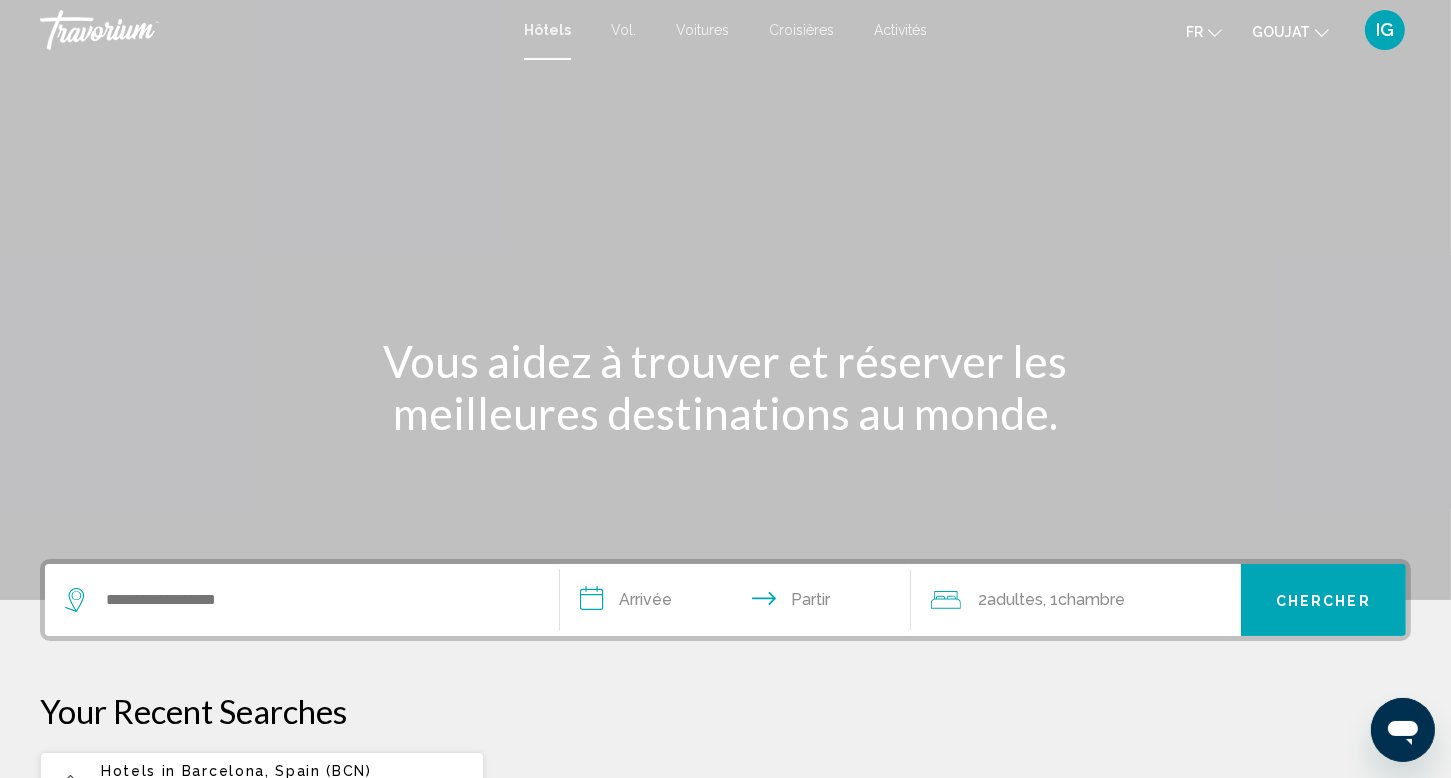 click on ", 1" 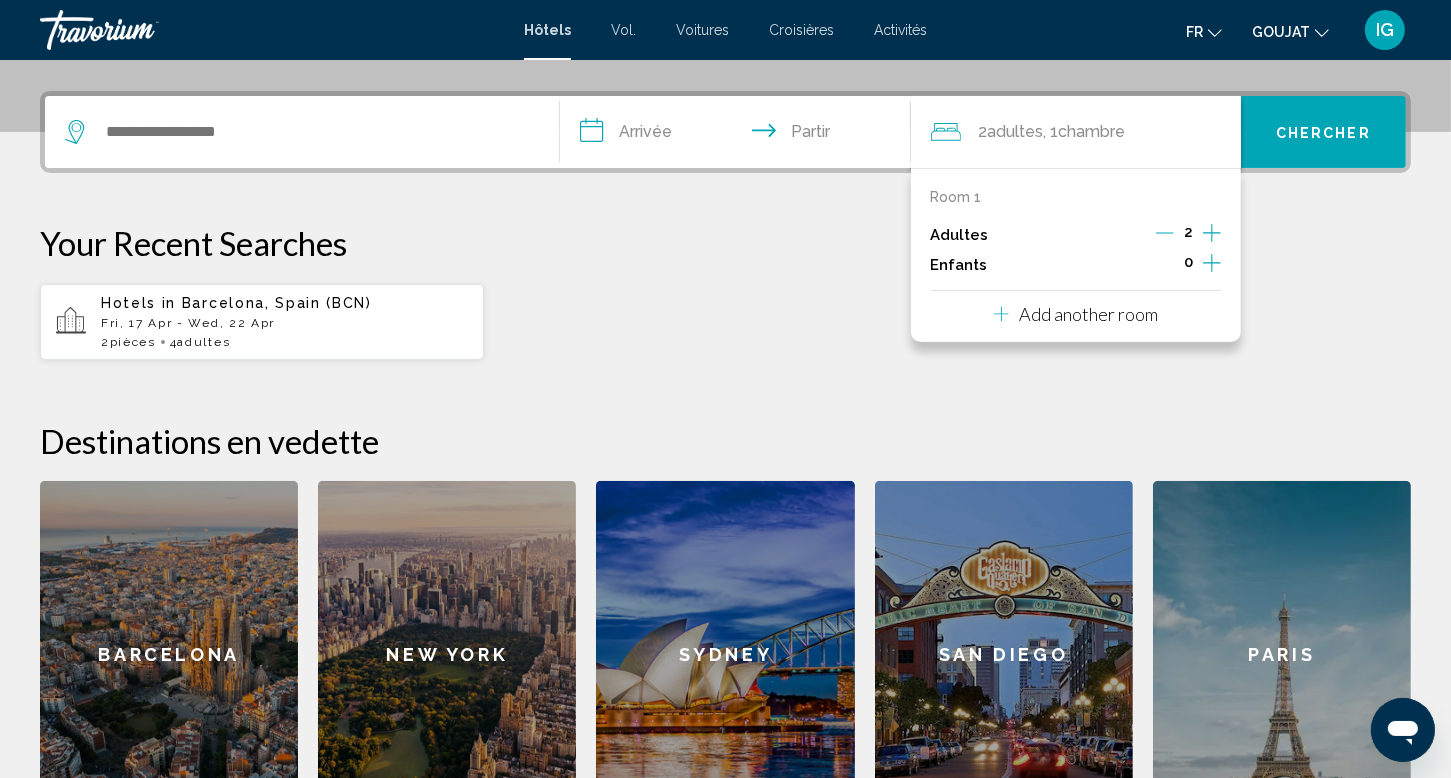 scroll, scrollTop: 493, scrollLeft: 0, axis: vertical 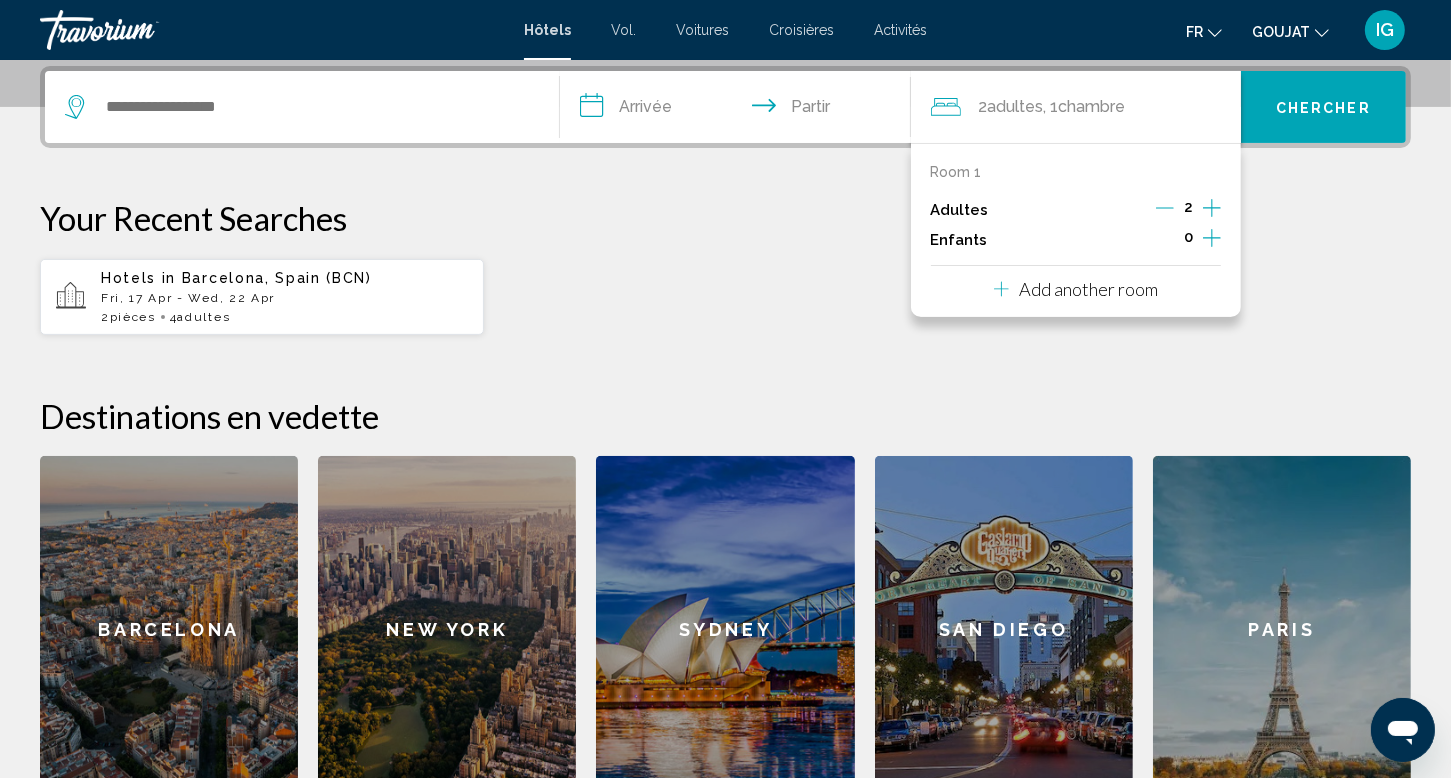 click 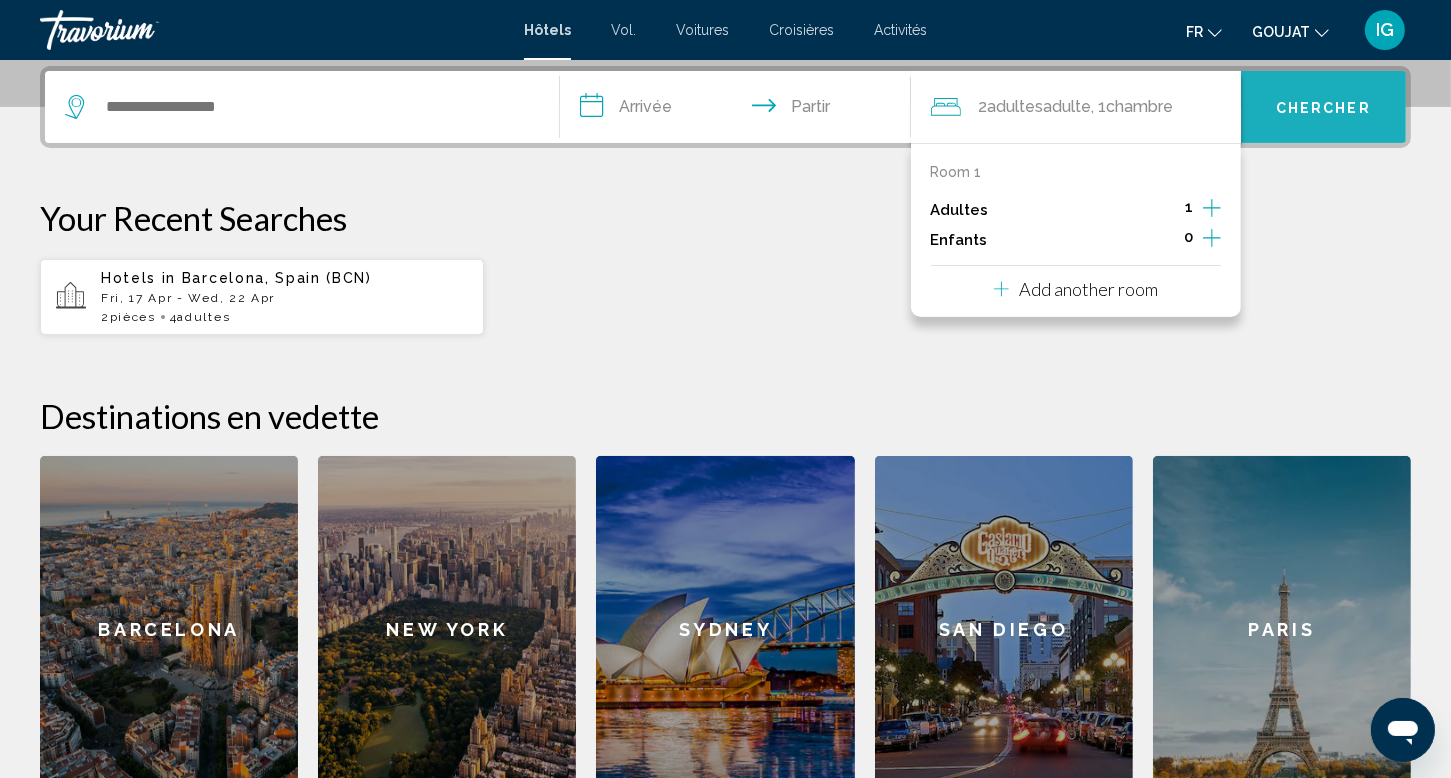 click on "Chercher" at bounding box center [1323, 108] 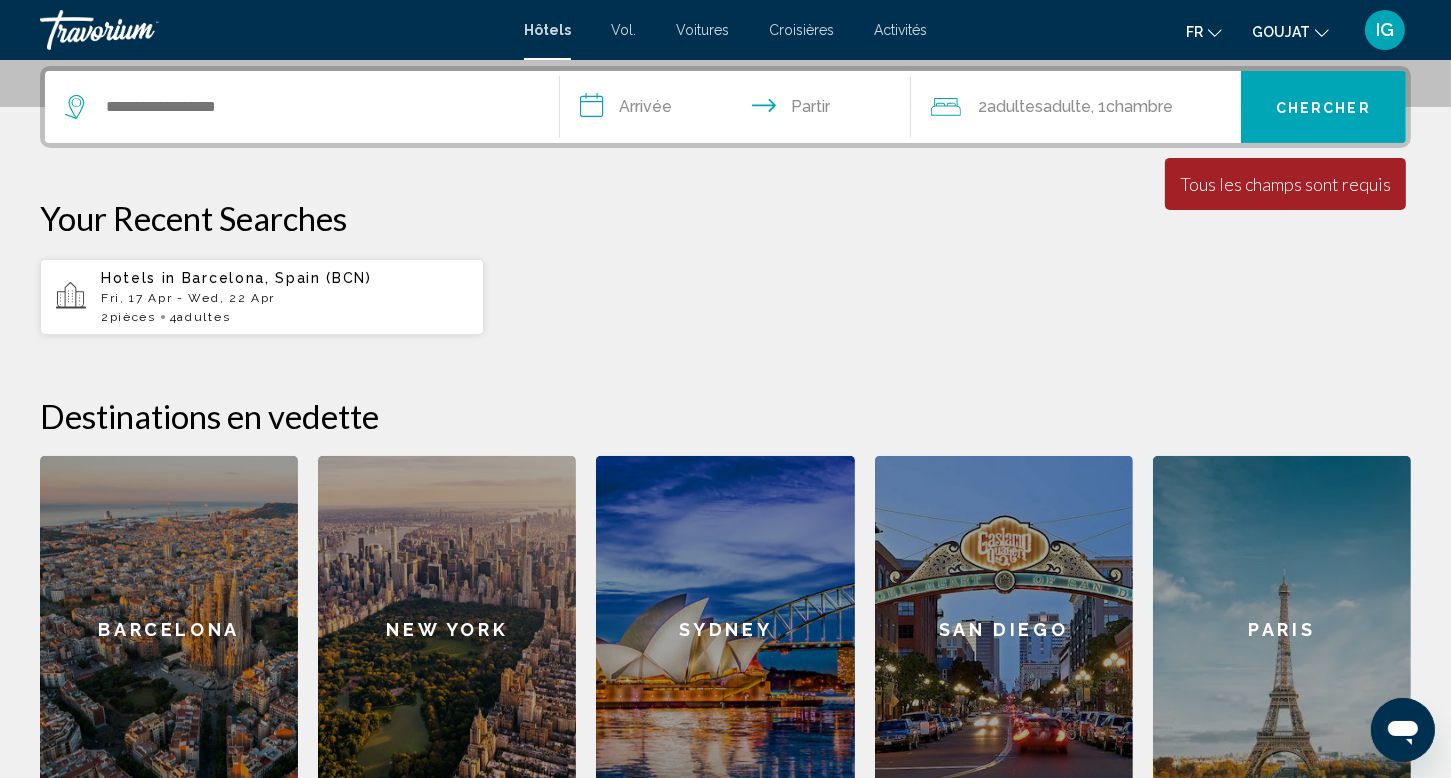 click on "La durée minimum du séjour est de 1 jours Tous les champs sont requis Children ages are required" at bounding box center (1285, 184) 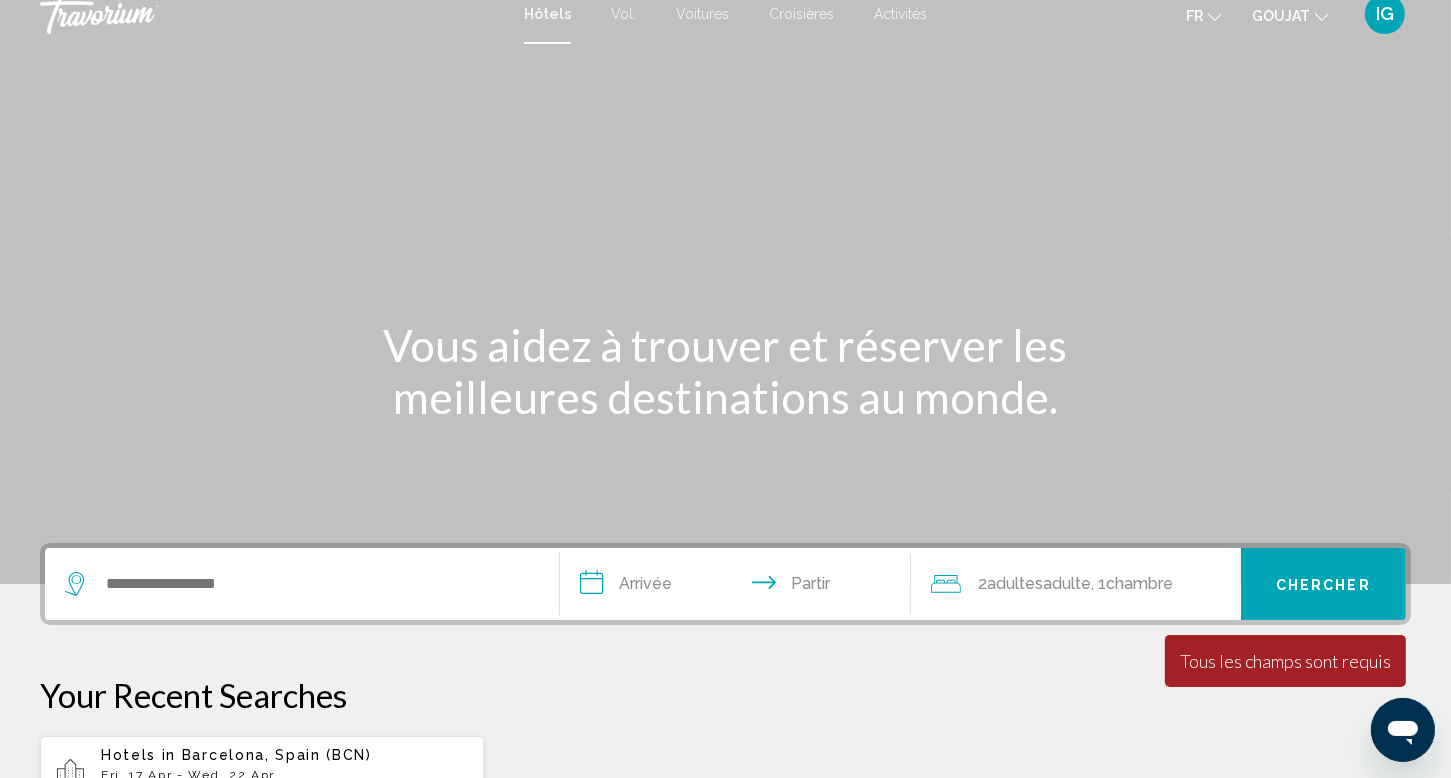 scroll, scrollTop: 0, scrollLeft: 0, axis: both 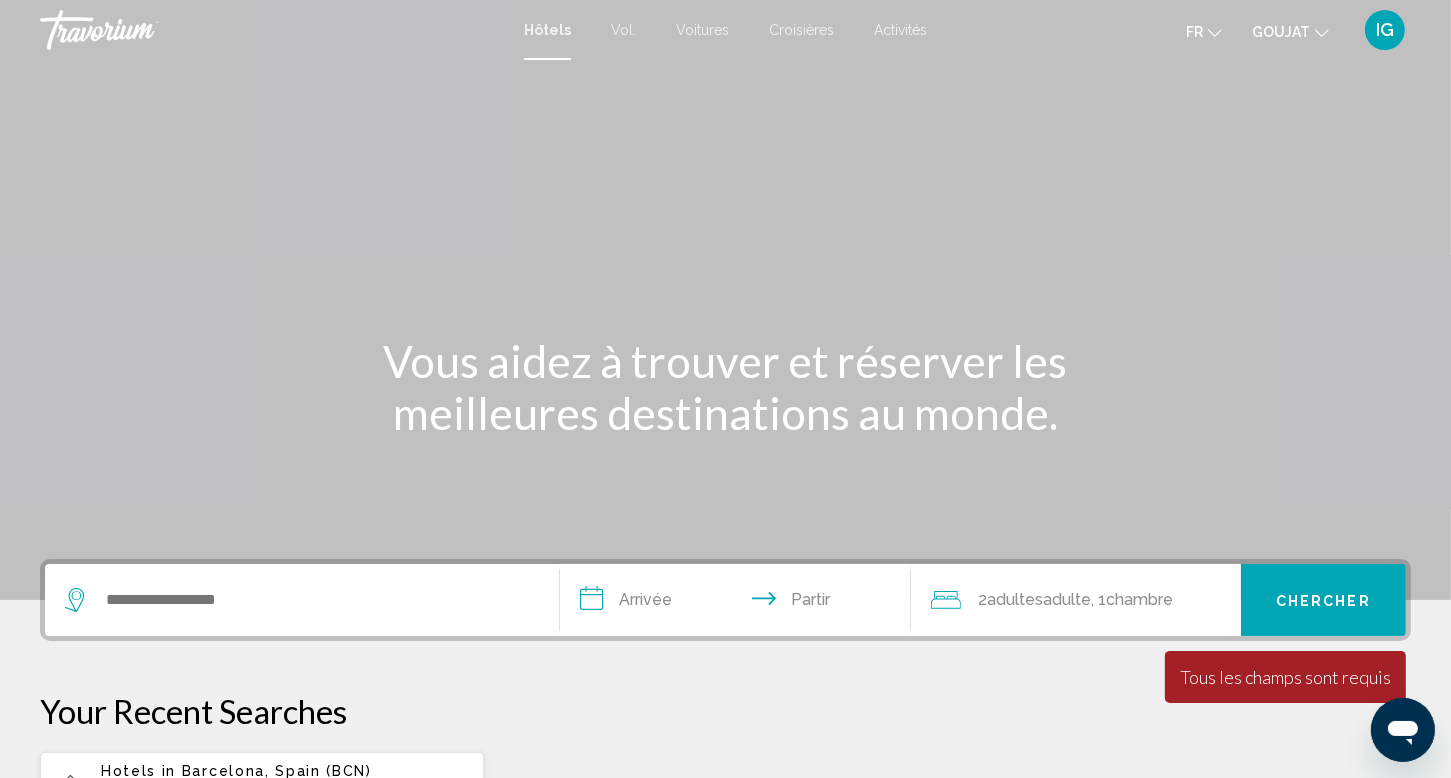 click on "Croisières" at bounding box center (801, 30) 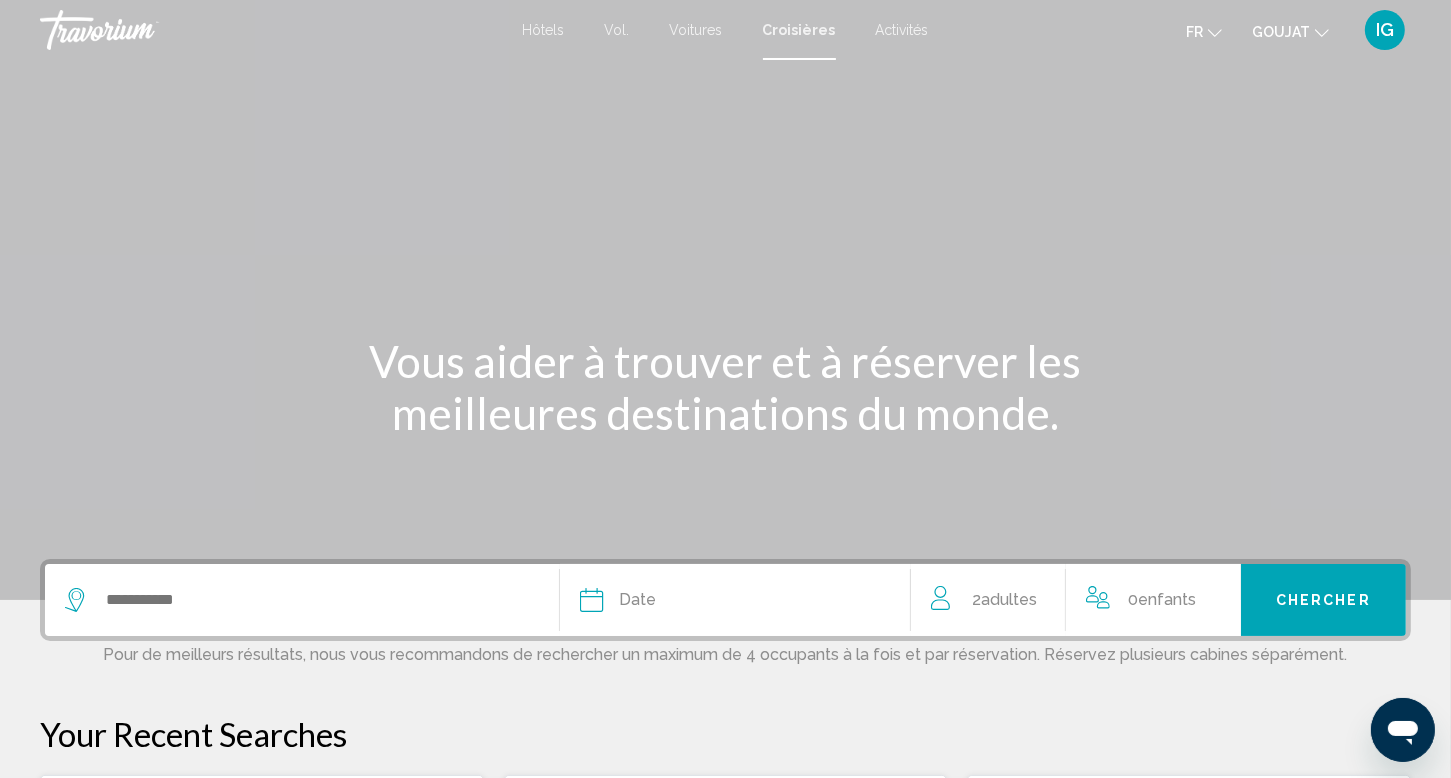 scroll, scrollTop: 378, scrollLeft: 0, axis: vertical 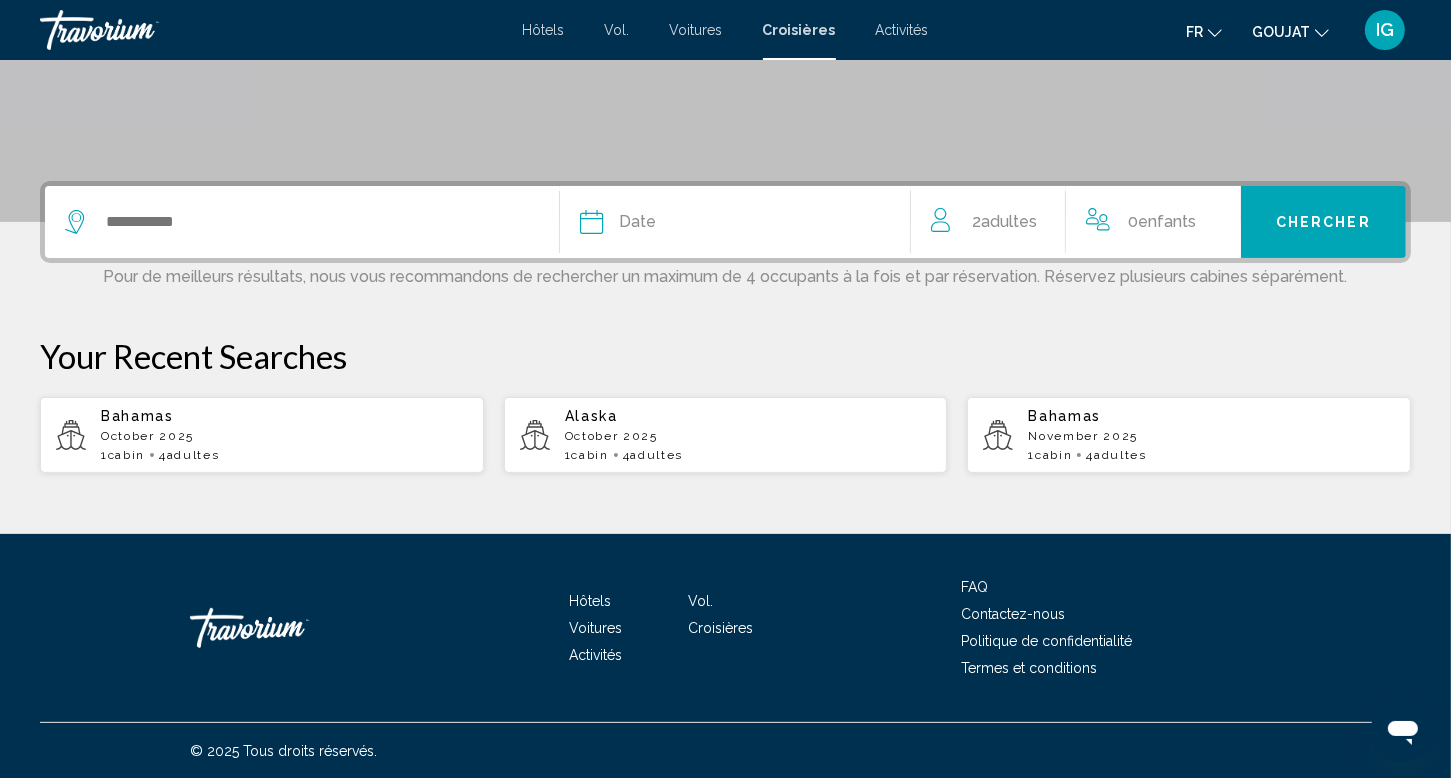 click on "October 2025" at bounding box center [284, 436] 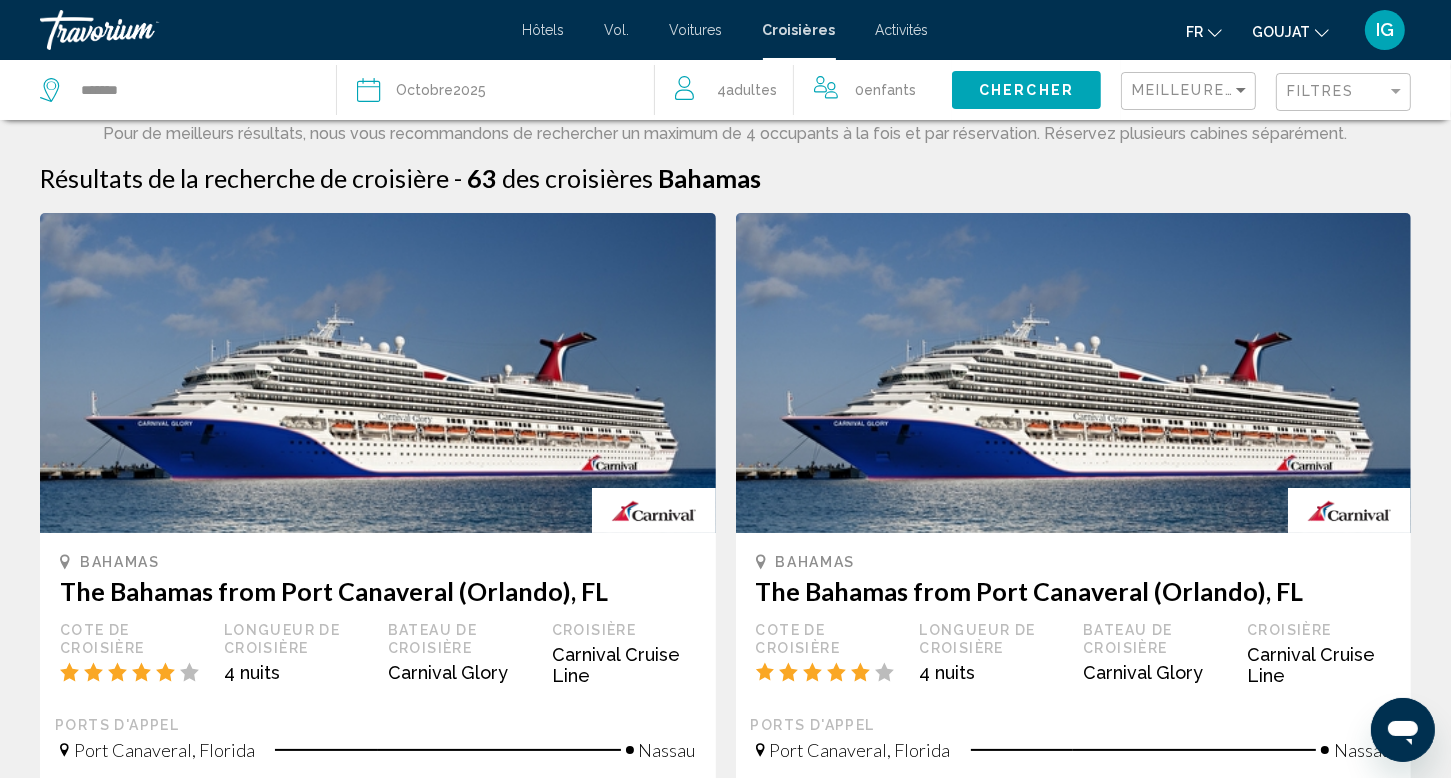 scroll, scrollTop: 766, scrollLeft: 0, axis: vertical 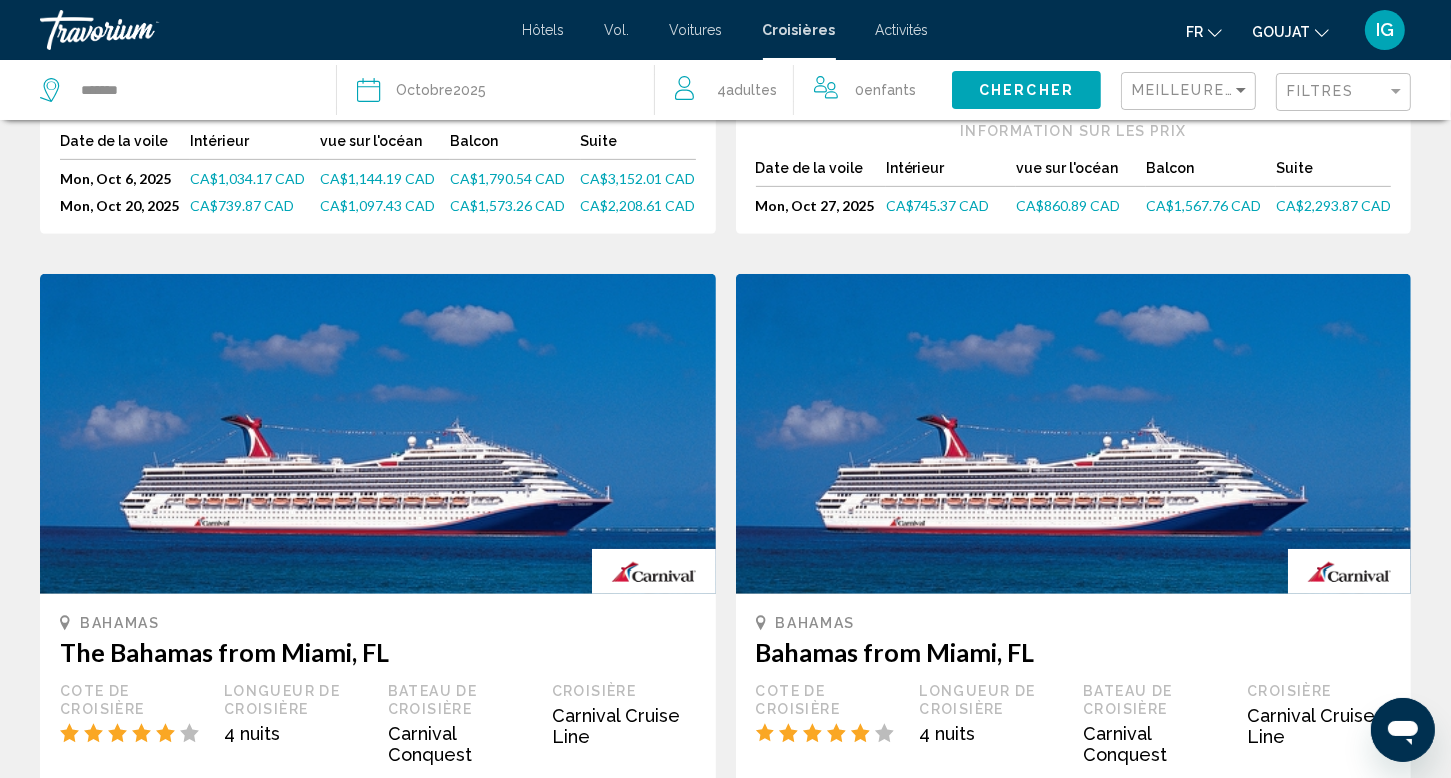 click on "CA$739.87 CAD" at bounding box center [242, 205] 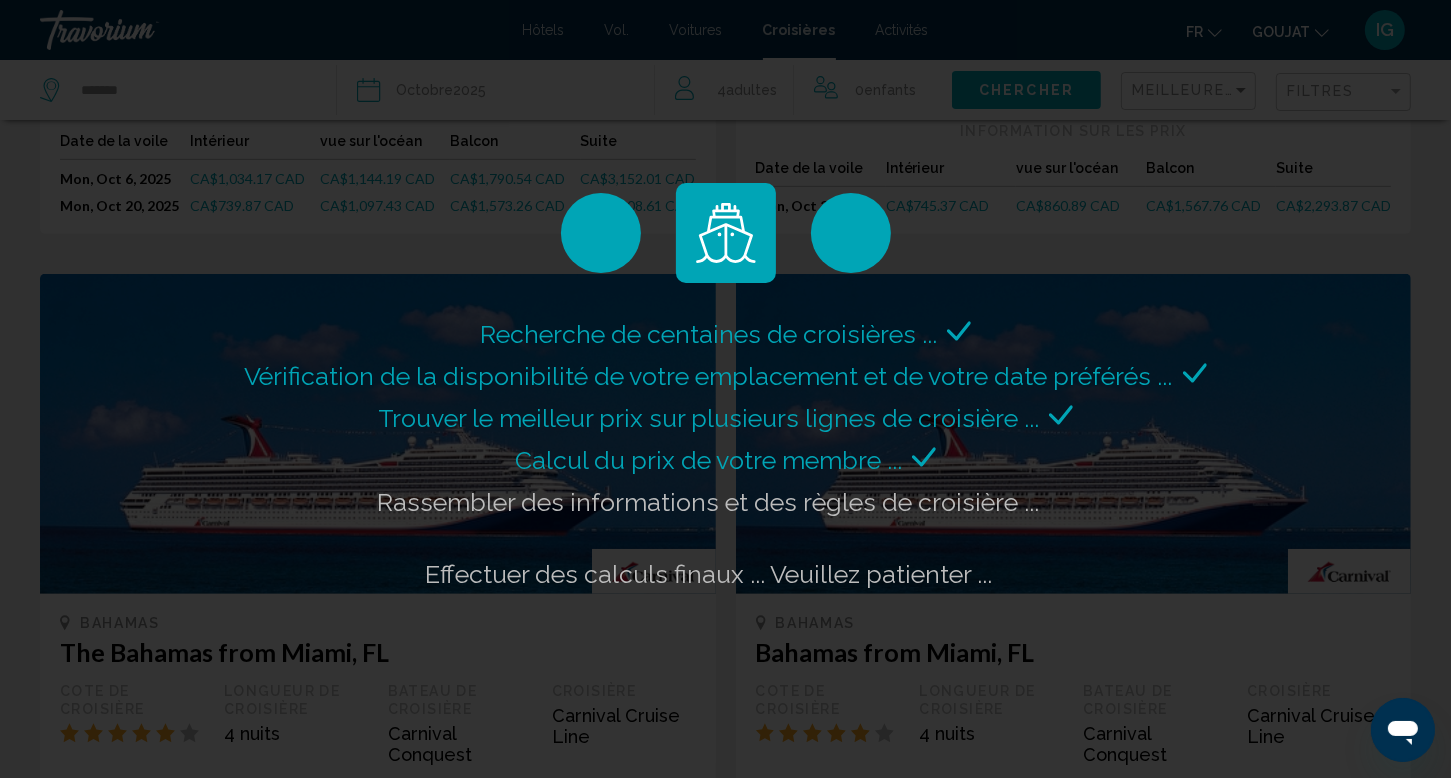 scroll, scrollTop: 0, scrollLeft: 0, axis: both 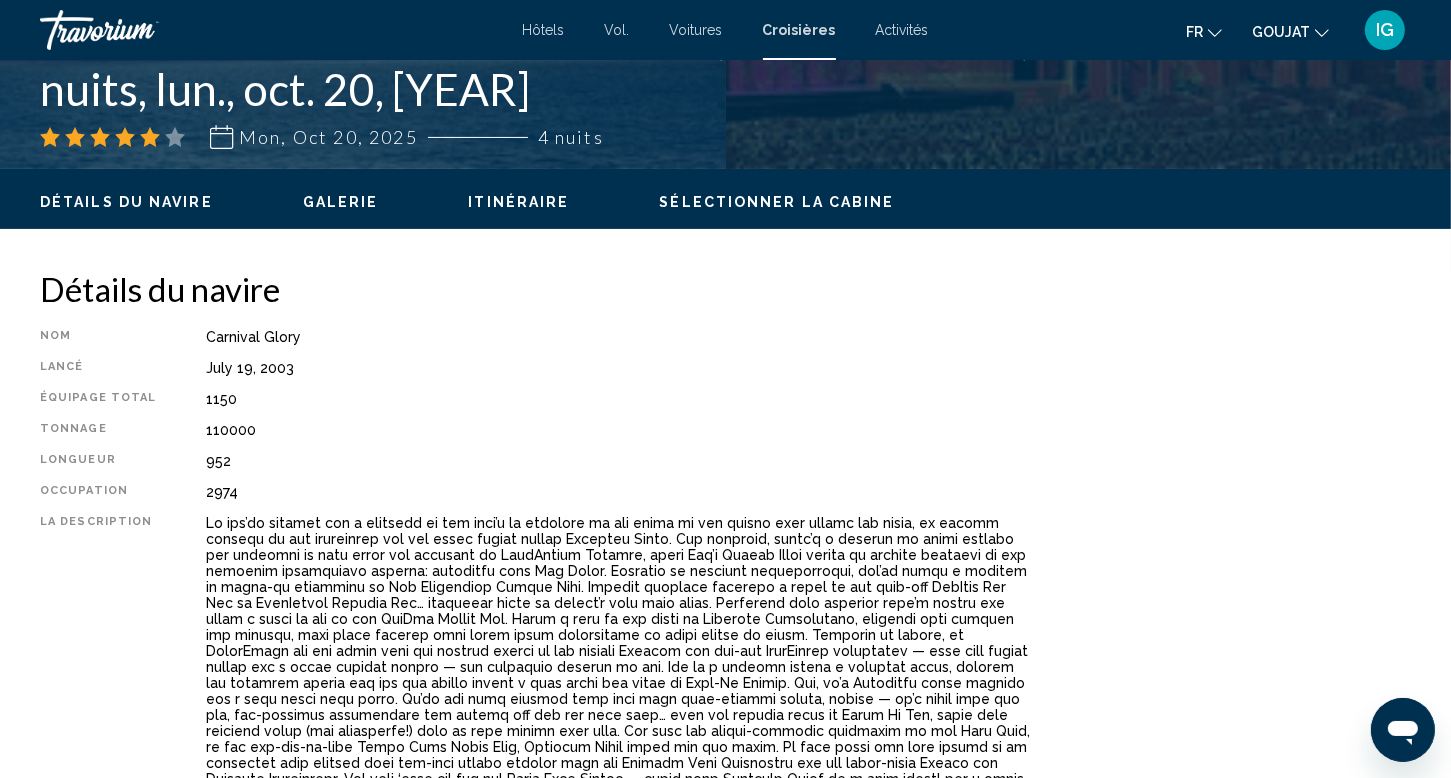 click on "Activités" at bounding box center [902, 30] 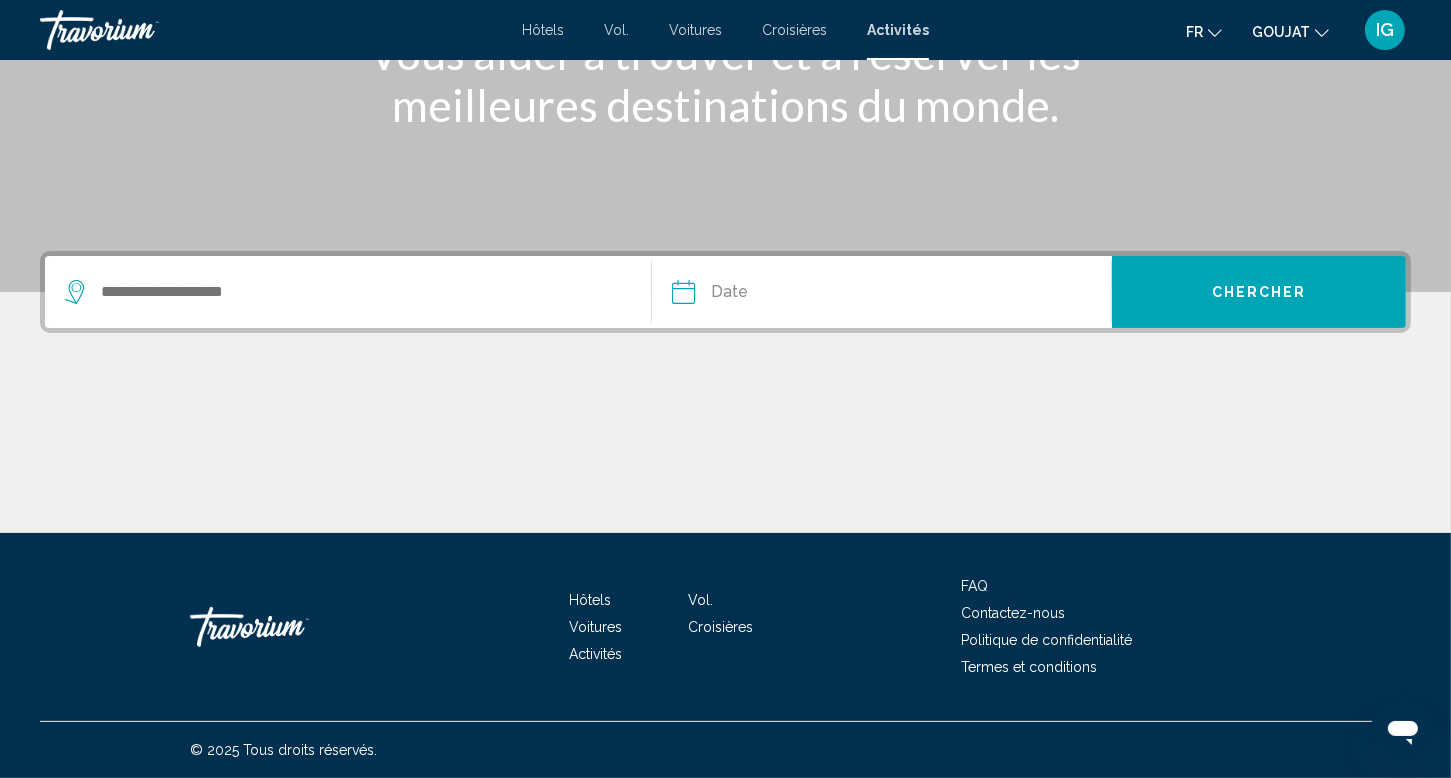 scroll, scrollTop: 0, scrollLeft: 0, axis: both 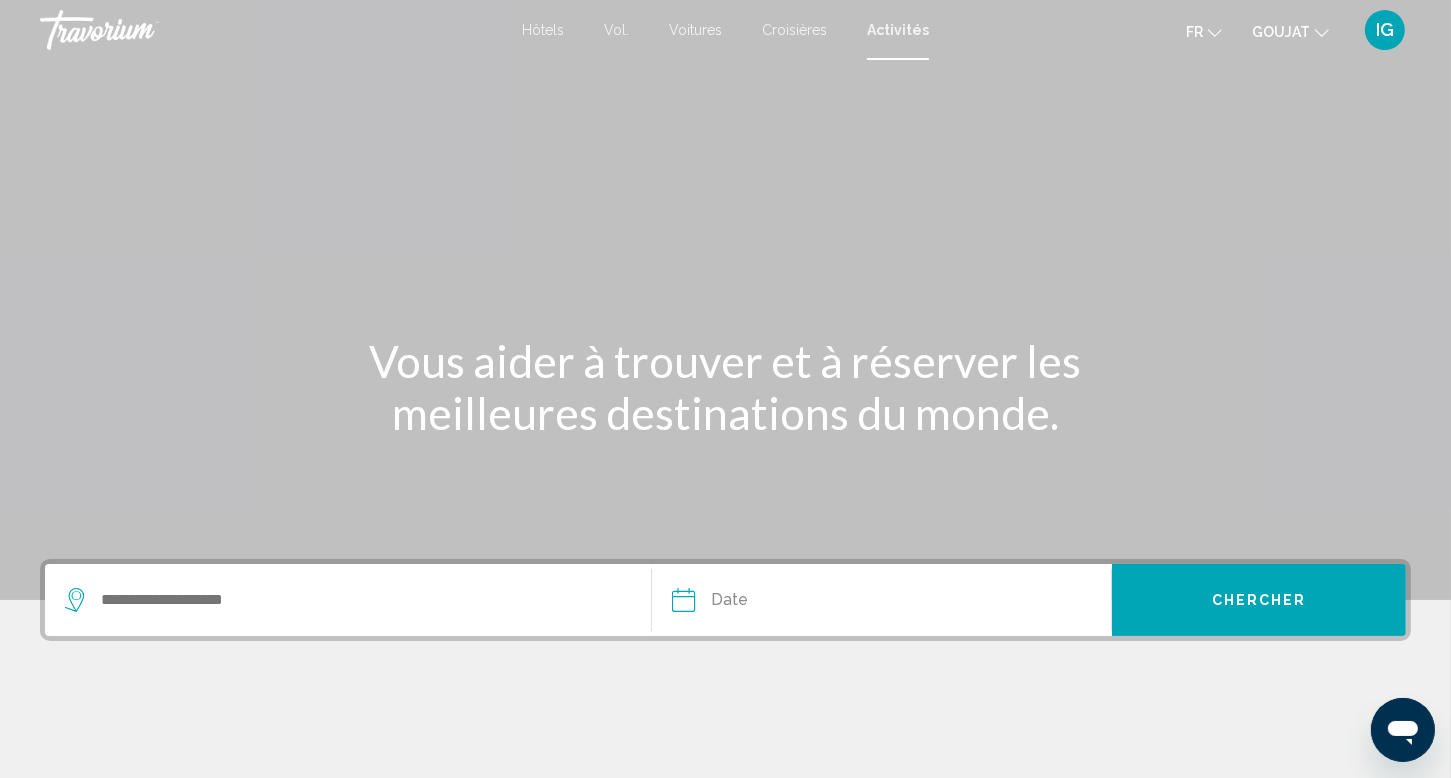 click on "Hôtels" at bounding box center [543, 30] 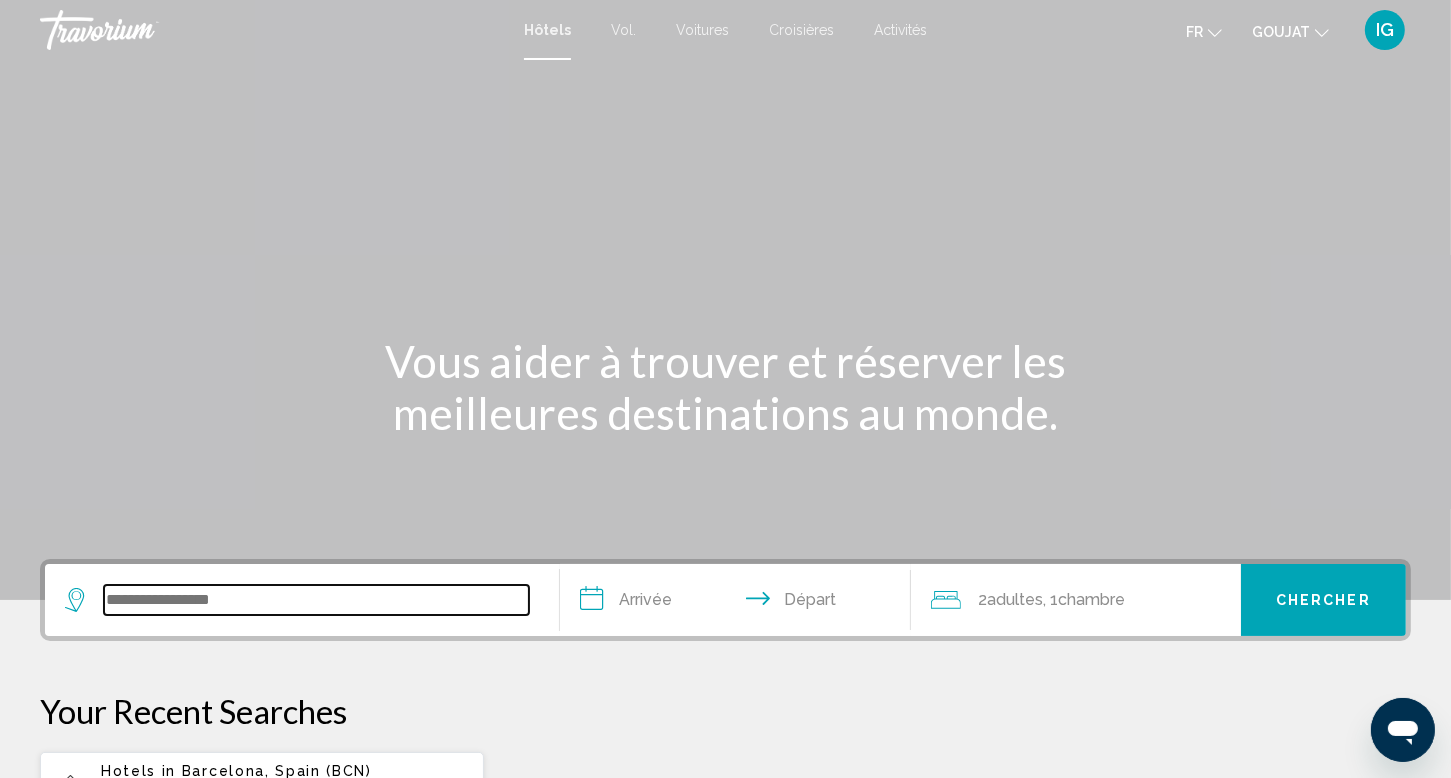 click at bounding box center [316, 600] 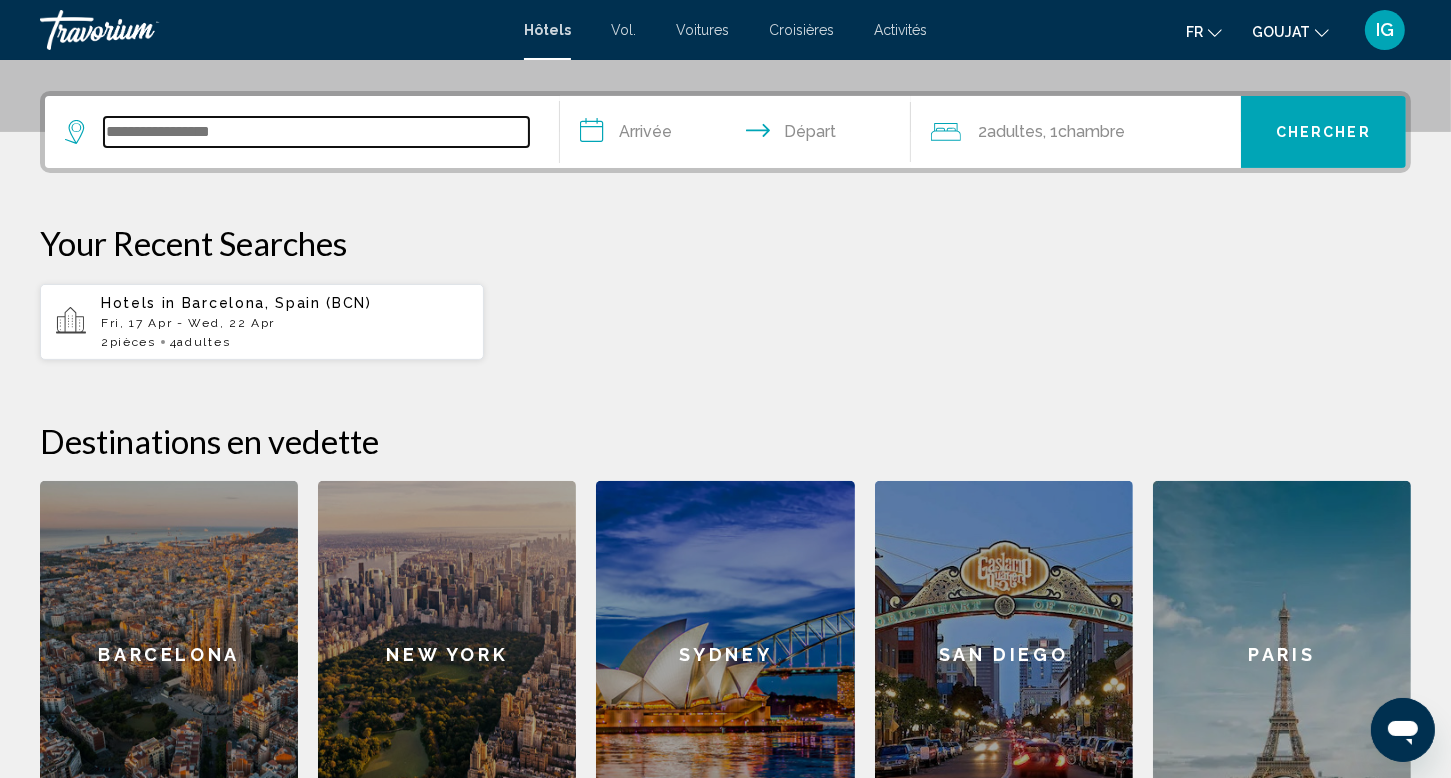 scroll, scrollTop: 493, scrollLeft: 0, axis: vertical 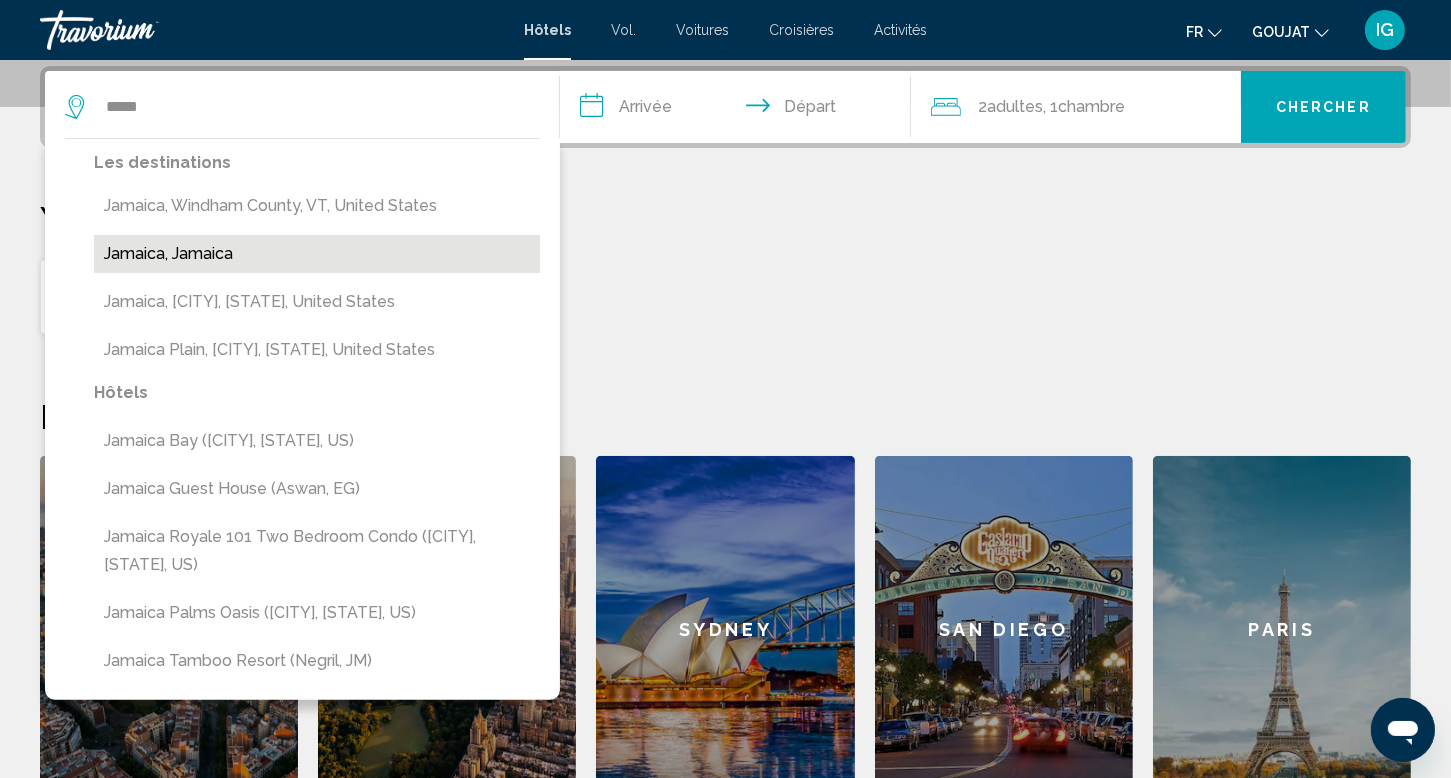 click on "Jamaica, Jamaica" at bounding box center [317, 254] 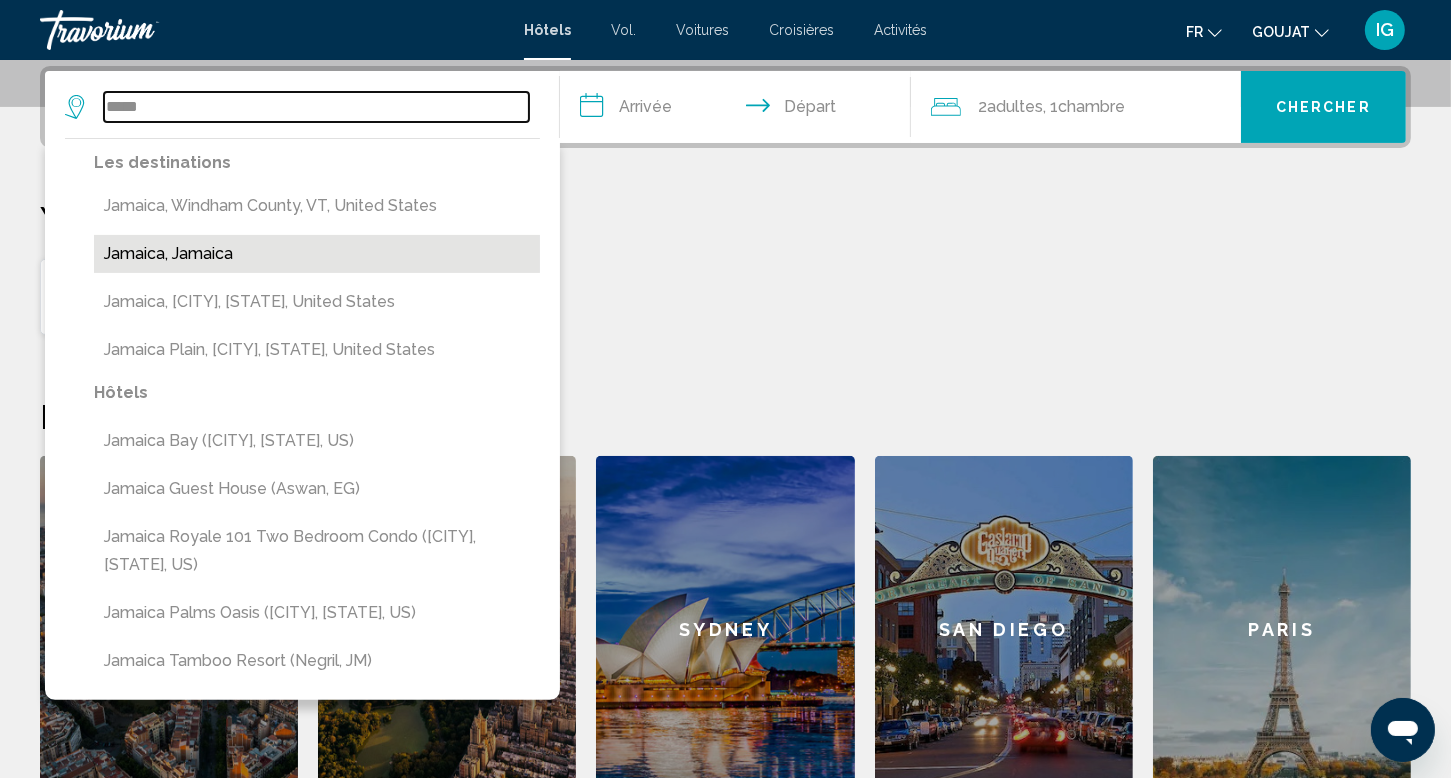 type on "**********" 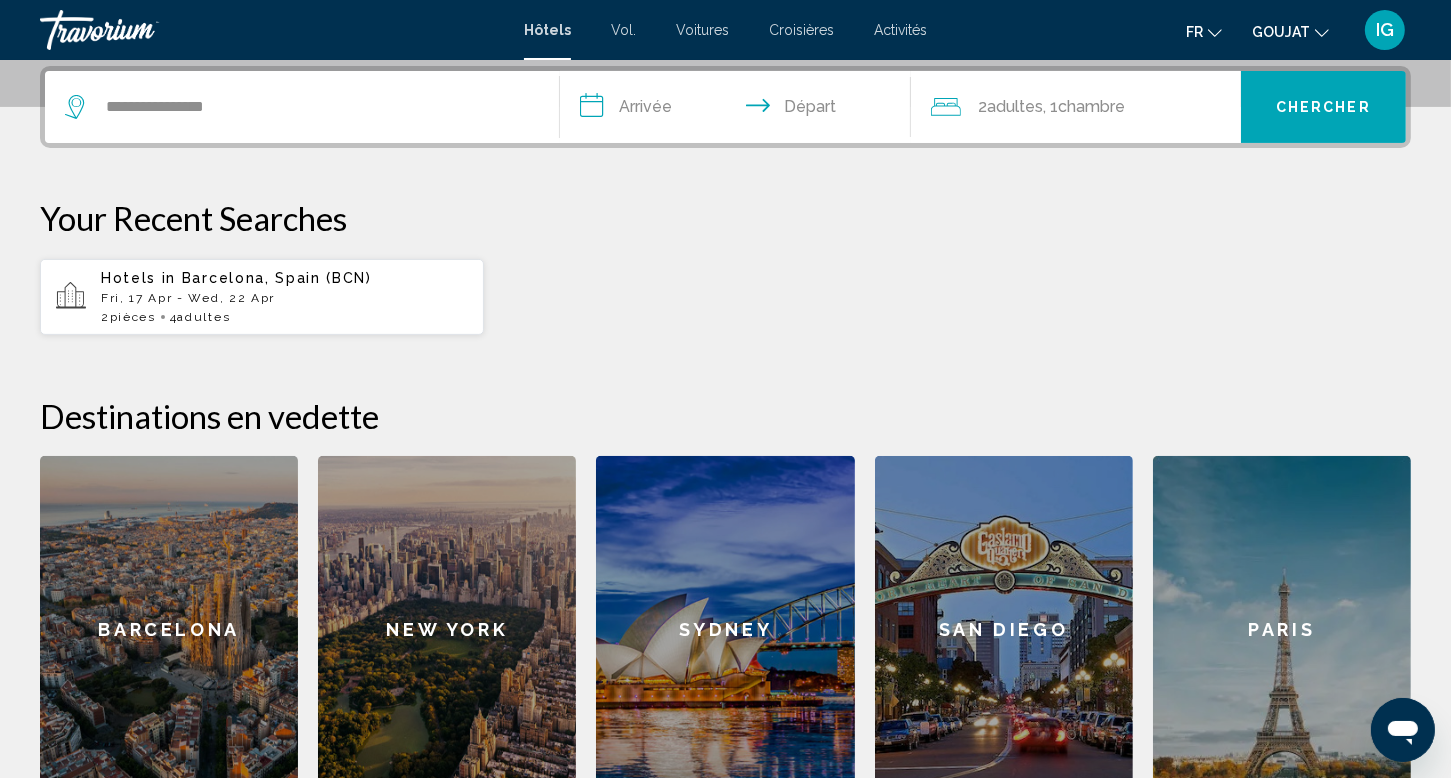 click on "**********" at bounding box center (739, 110) 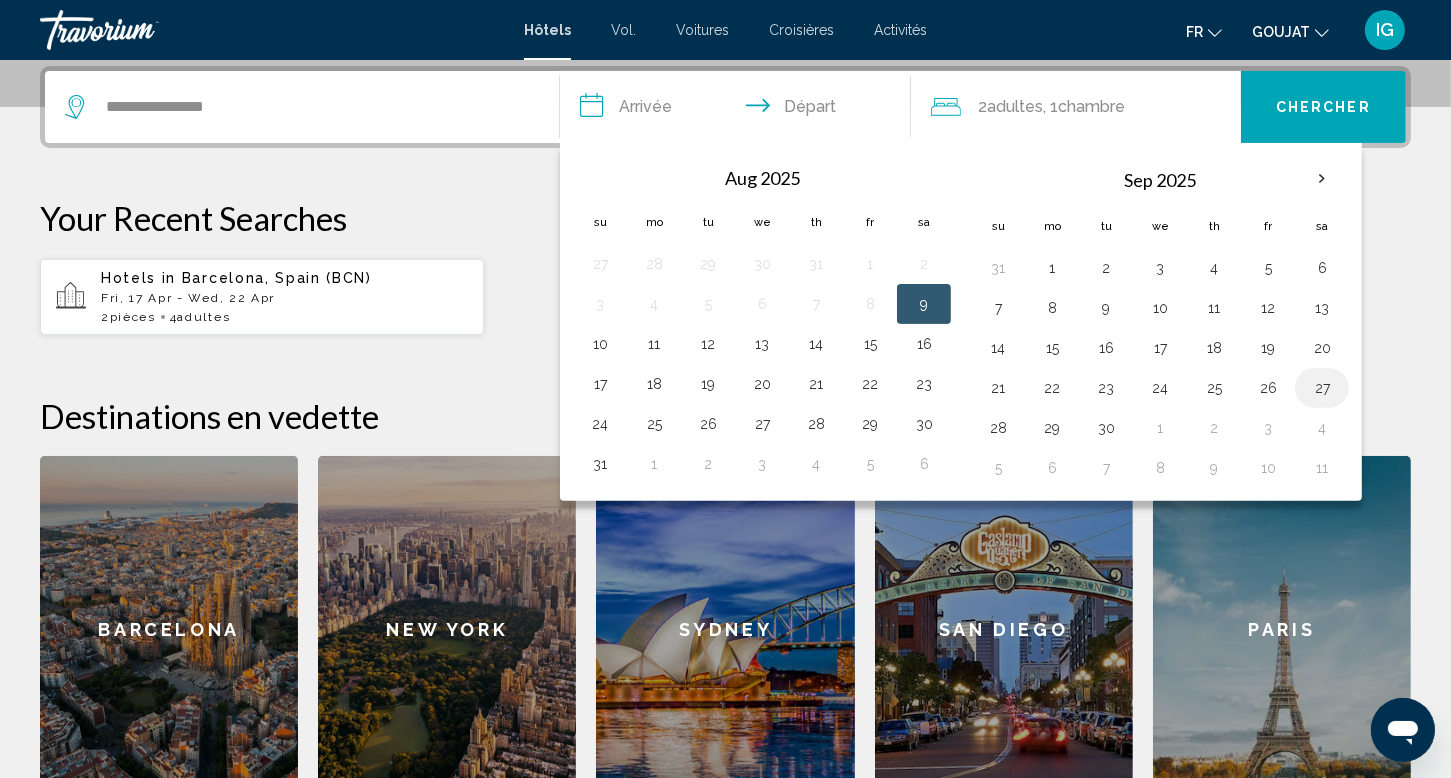 click on "27" at bounding box center (1322, 388) 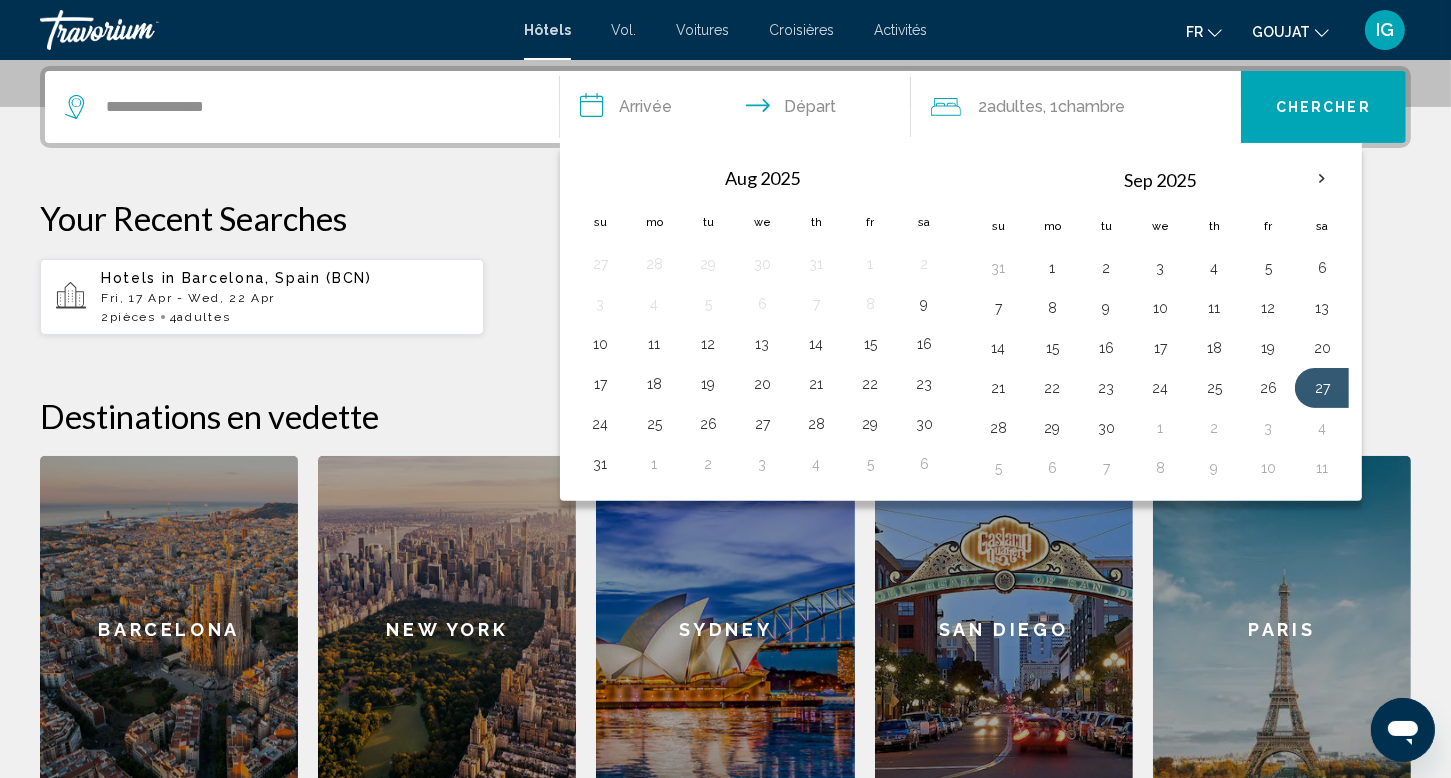 click on "Chercher" at bounding box center (1323, 107) 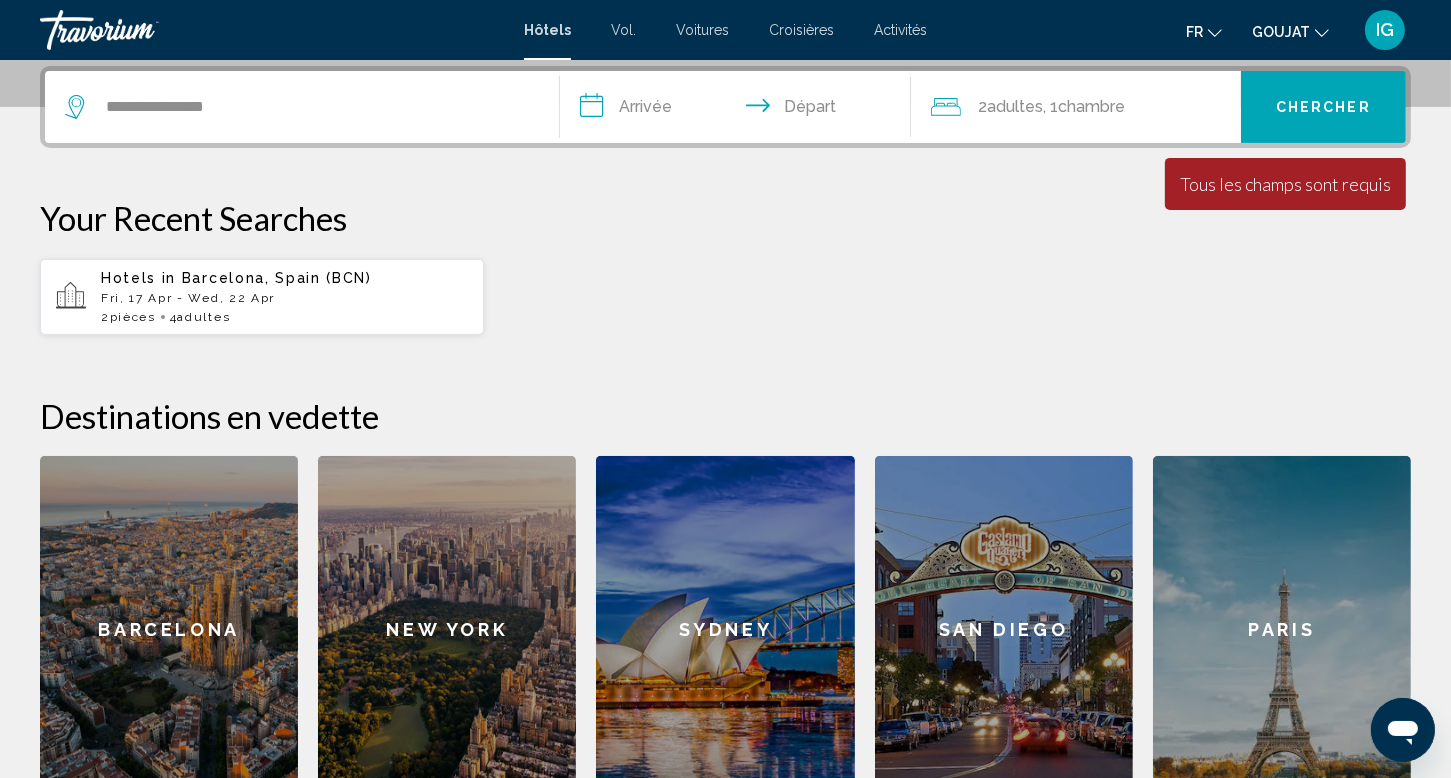 click on "**********" at bounding box center [739, 110] 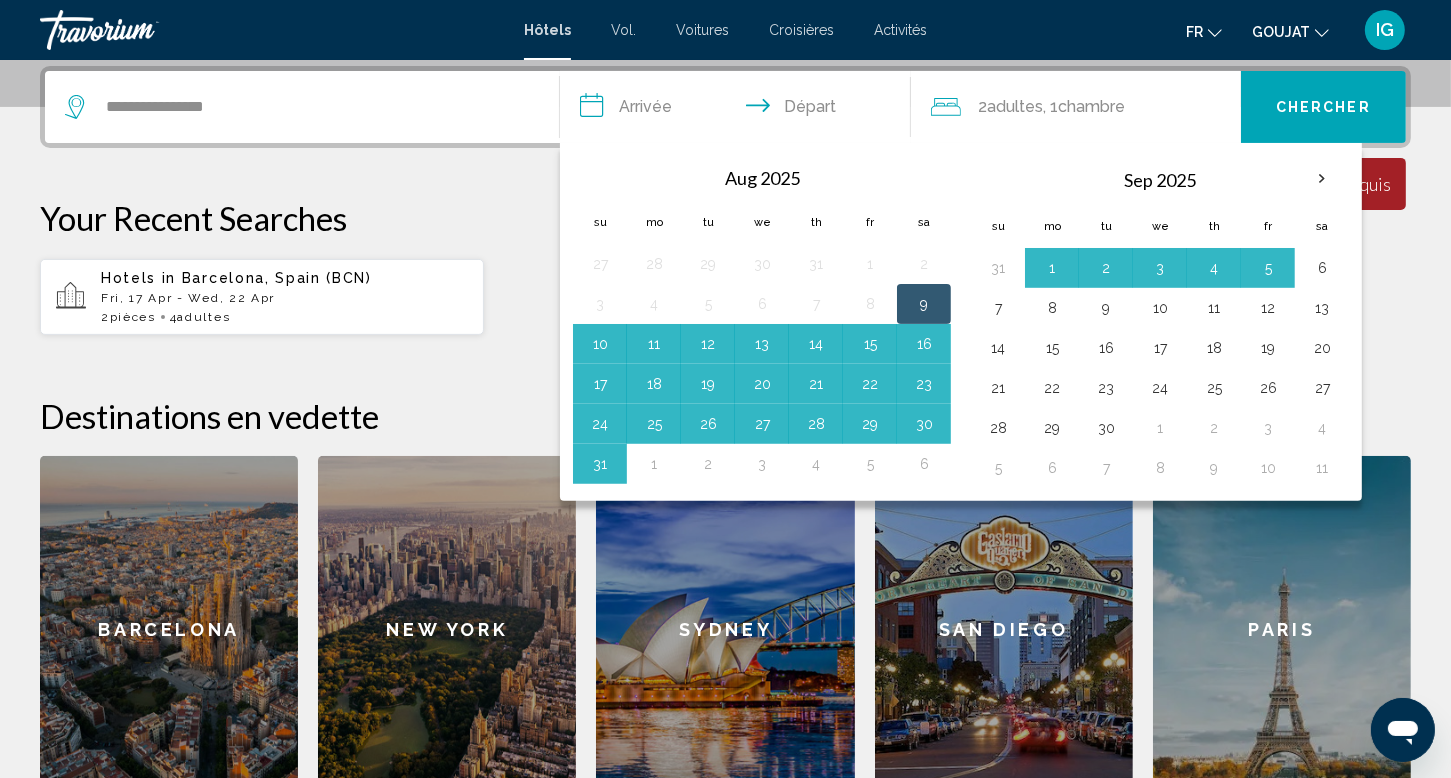click on "Chercher" at bounding box center [1323, 108] 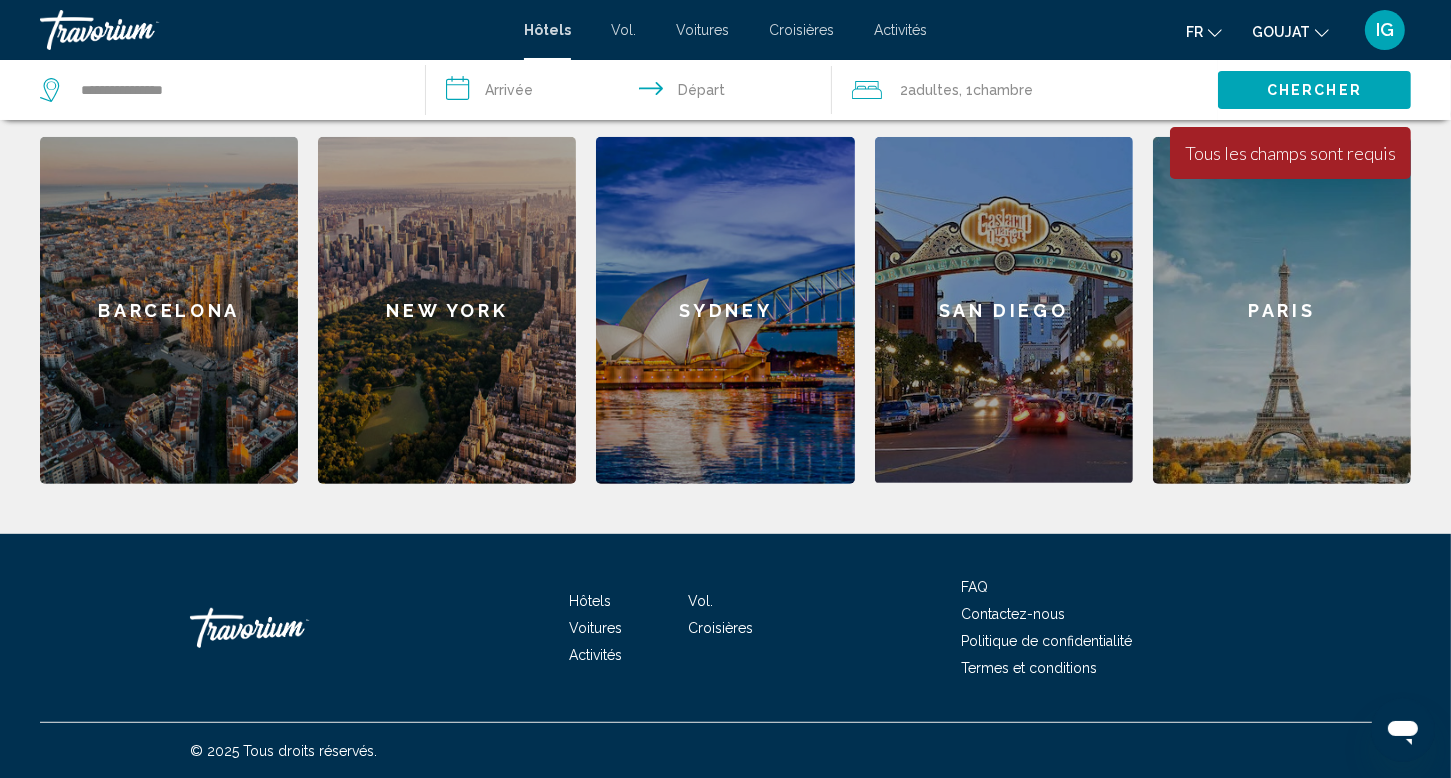 scroll, scrollTop: 0, scrollLeft: 0, axis: both 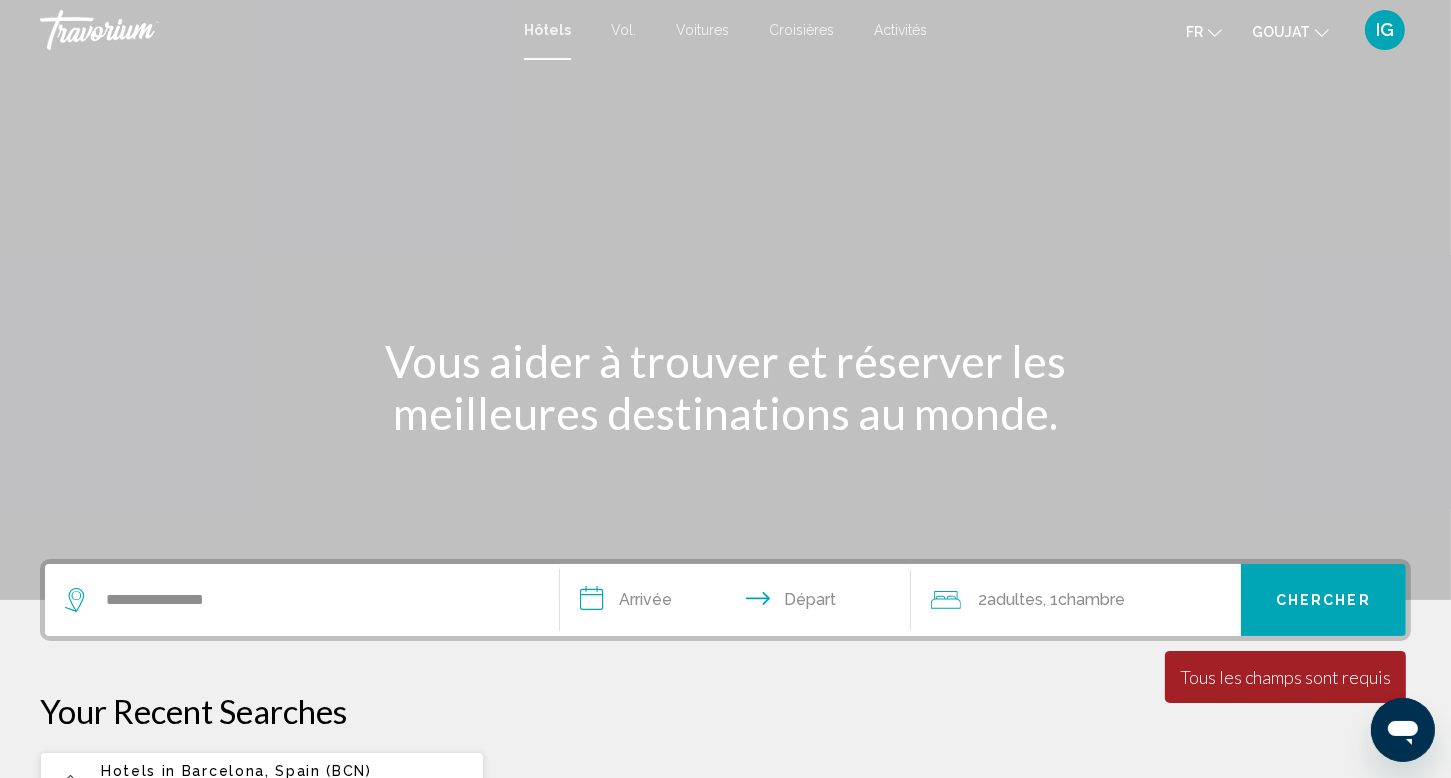 drag, startPoint x: 262, startPoint y: 394, endPoint x: 256, endPoint y: 385, distance: 10.816654 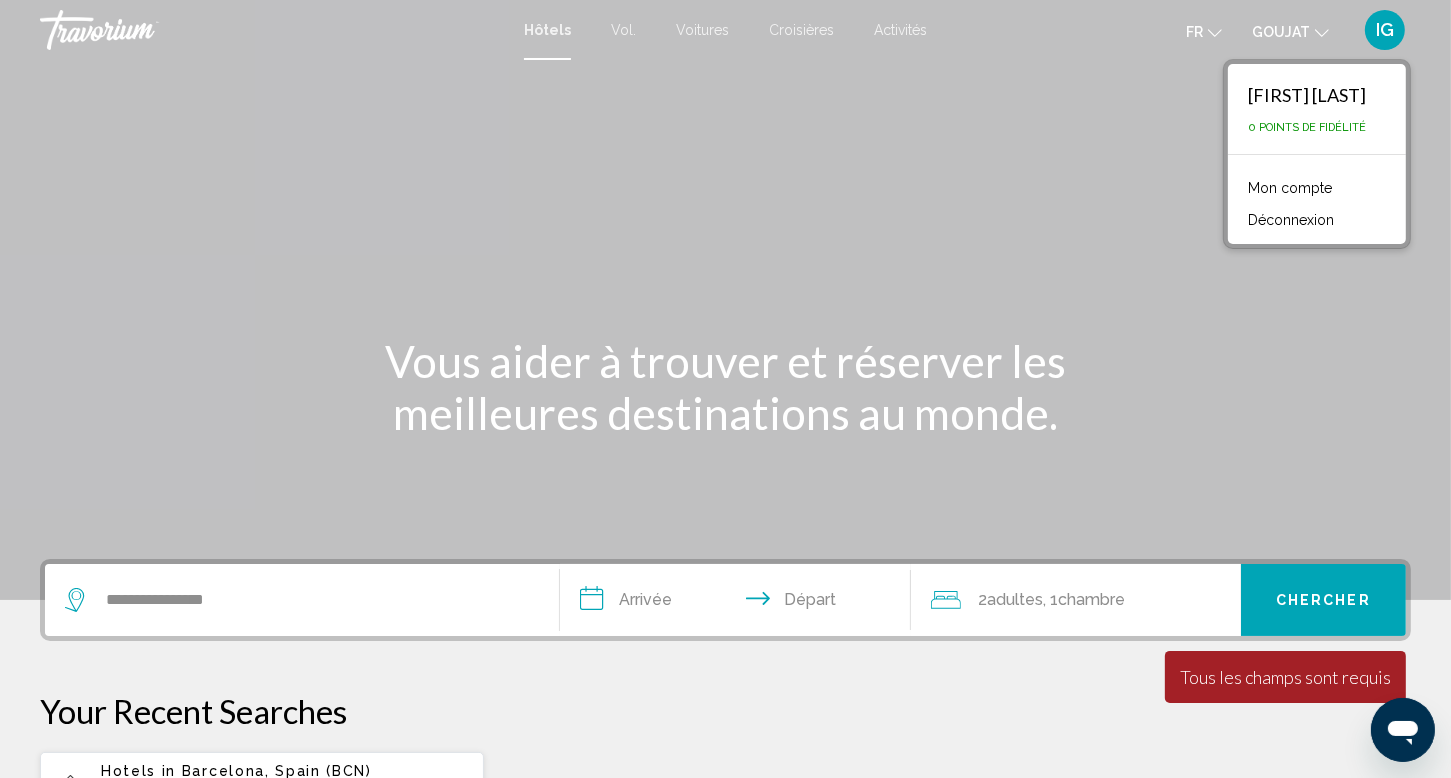 click on "Mon compte" at bounding box center [1290, 188] 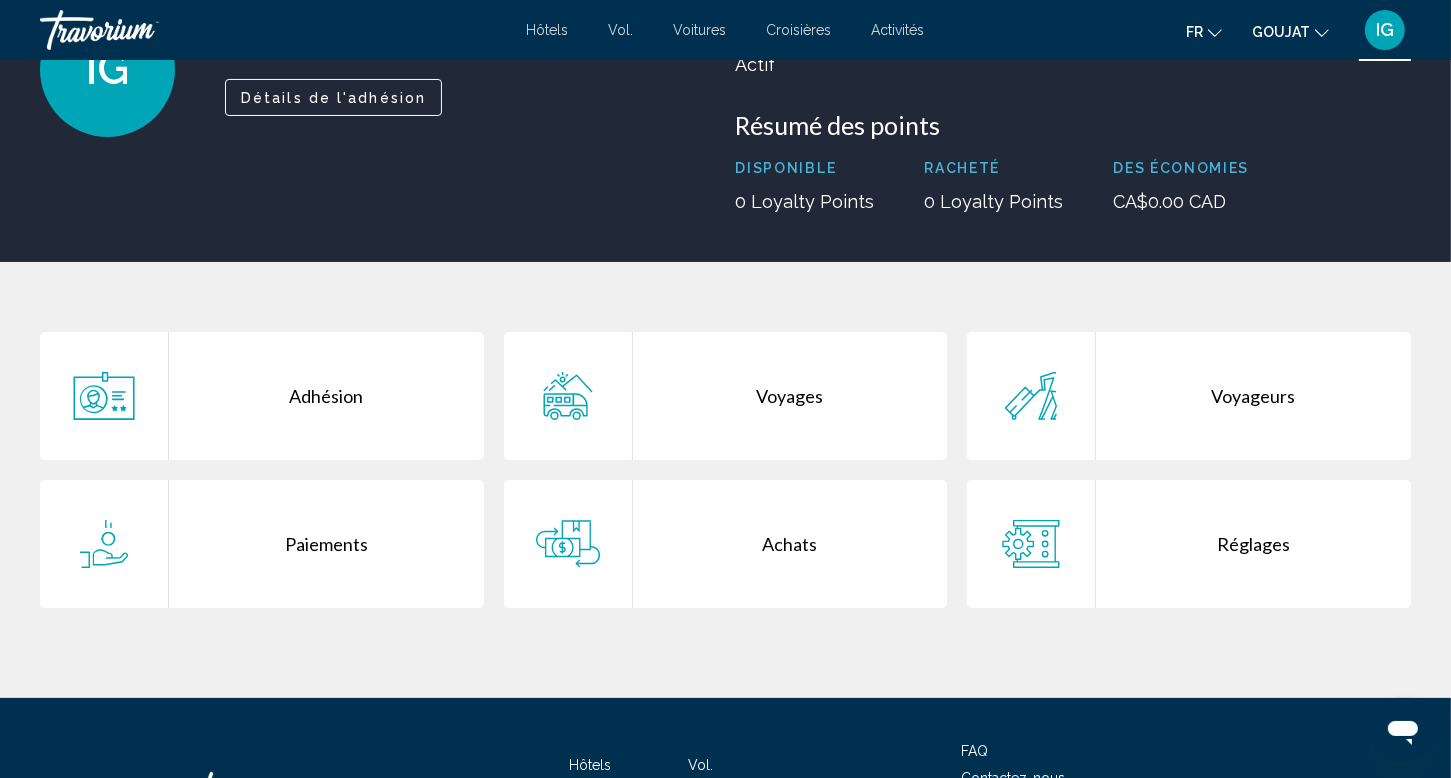 scroll, scrollTop: 182, scrollLeft: 0, axis: vertical 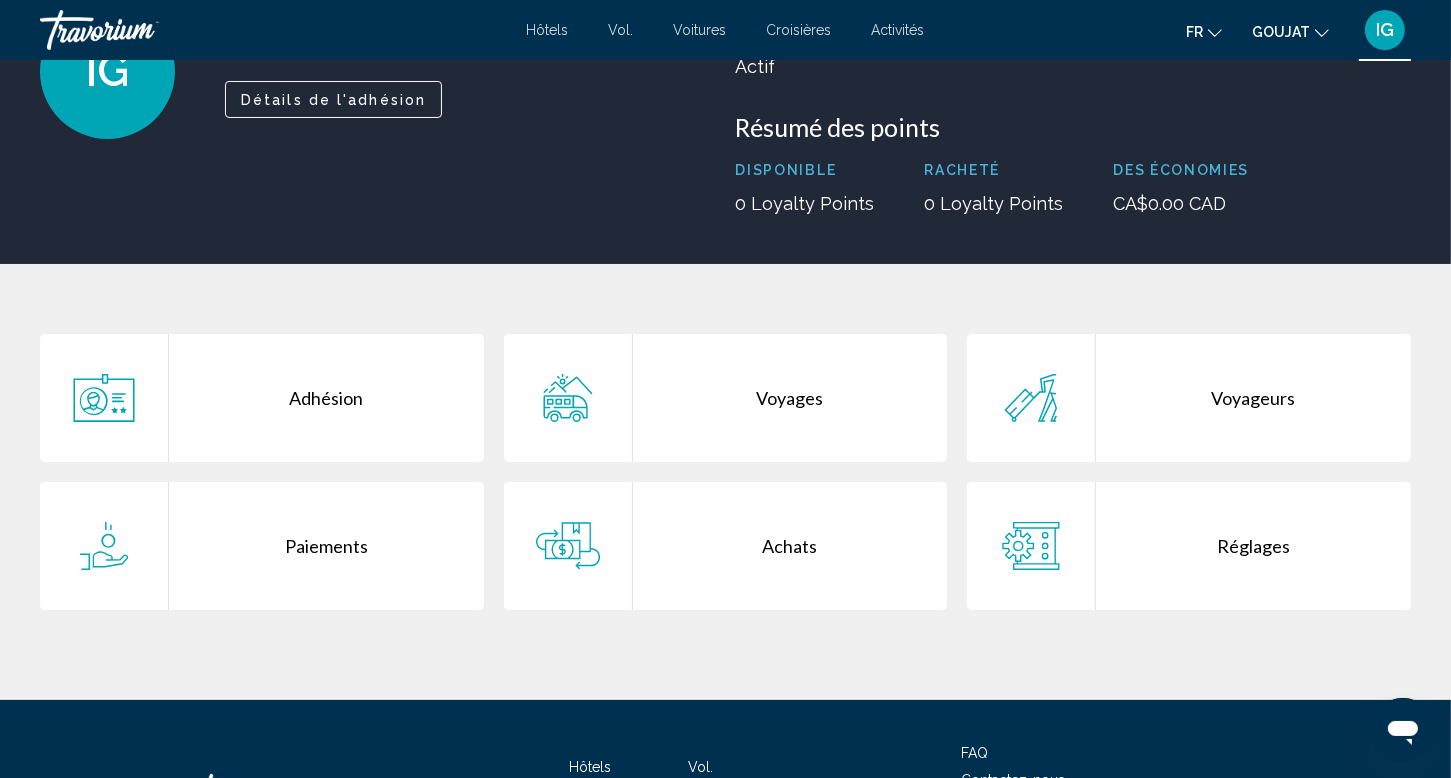 click on "Paiements" at bounding box center [326, 546] 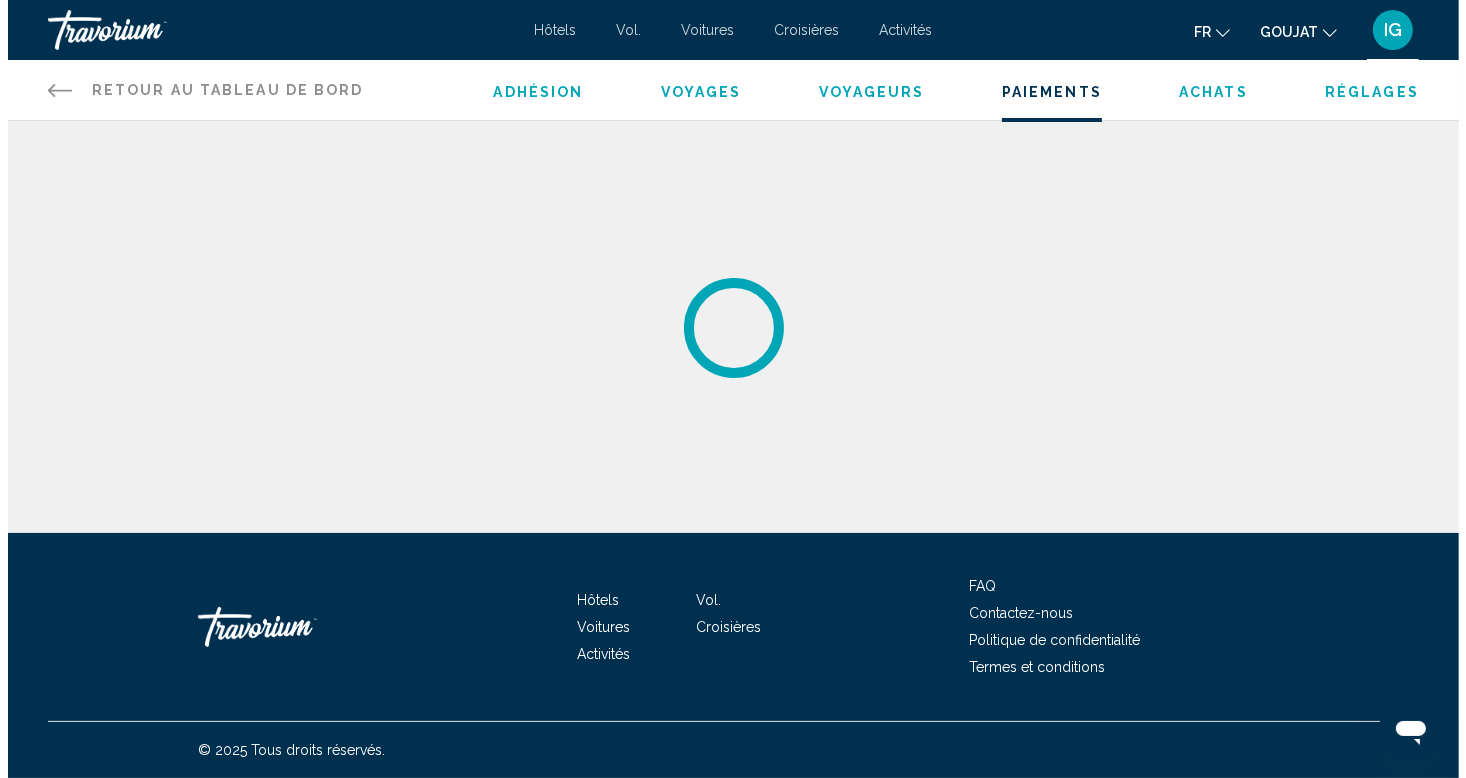 scroll, scrollTop: 0, scrollLeft: 0, axis: both 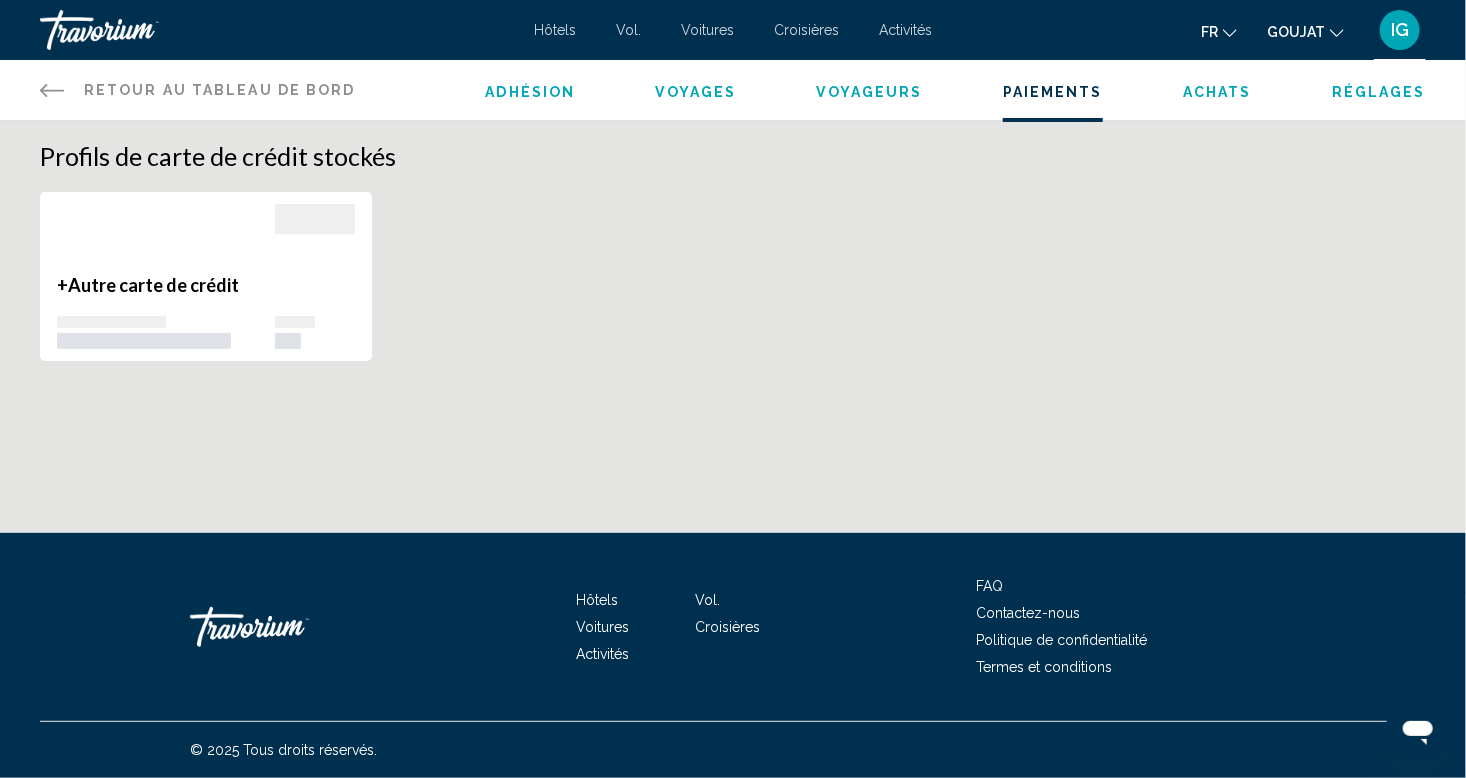 click on "Autre carte de crédit" at bounding box center (153, 285) 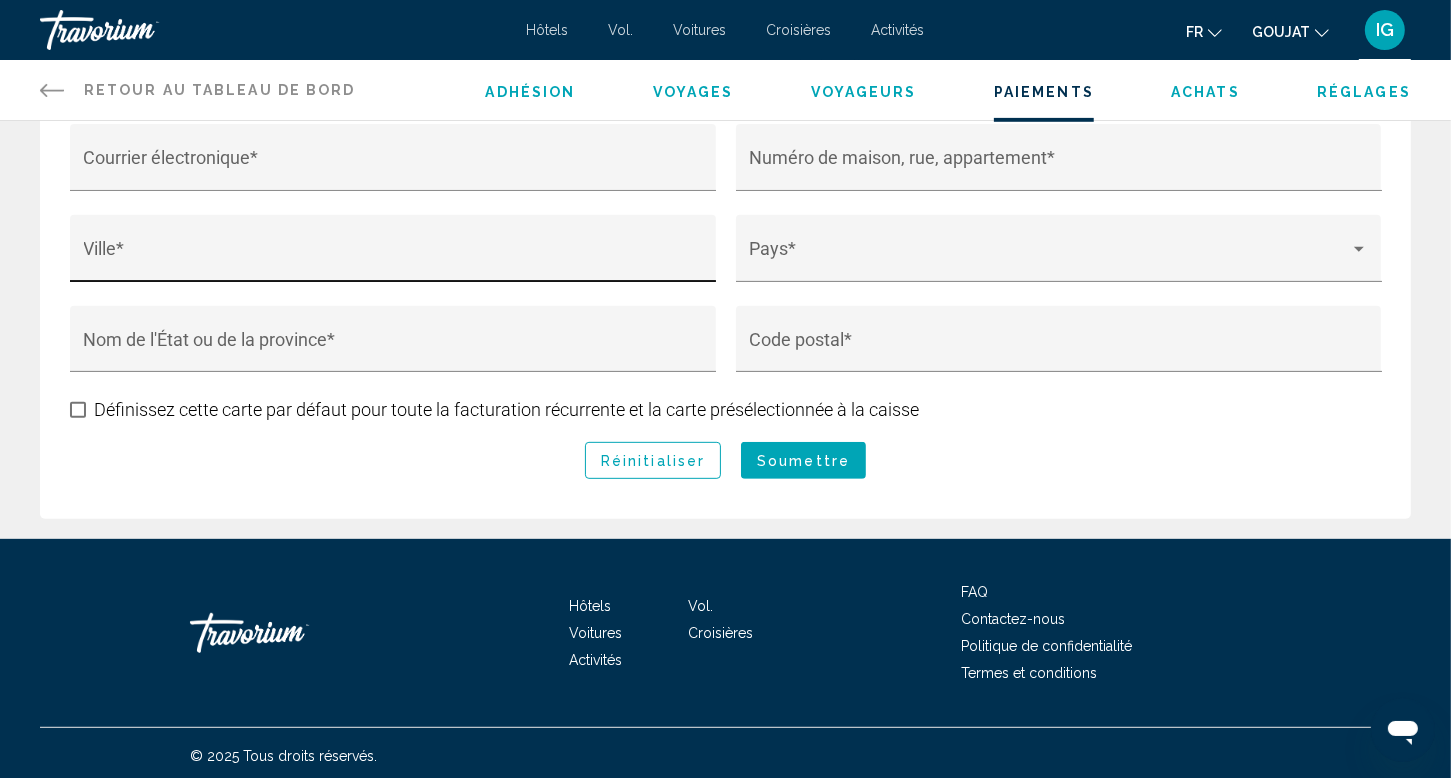 scroll, scrollTop: 0, scrollLeft: 0, axis: both 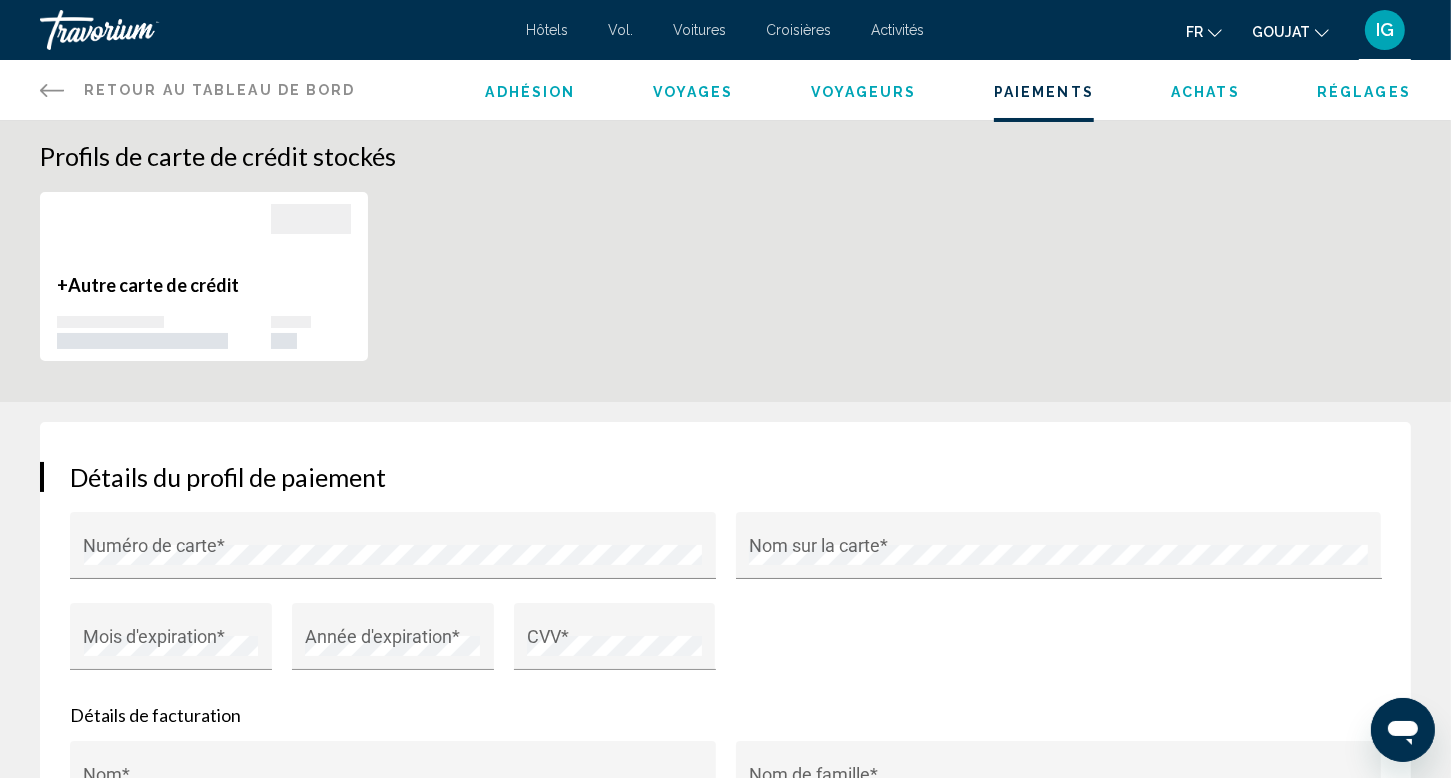 click 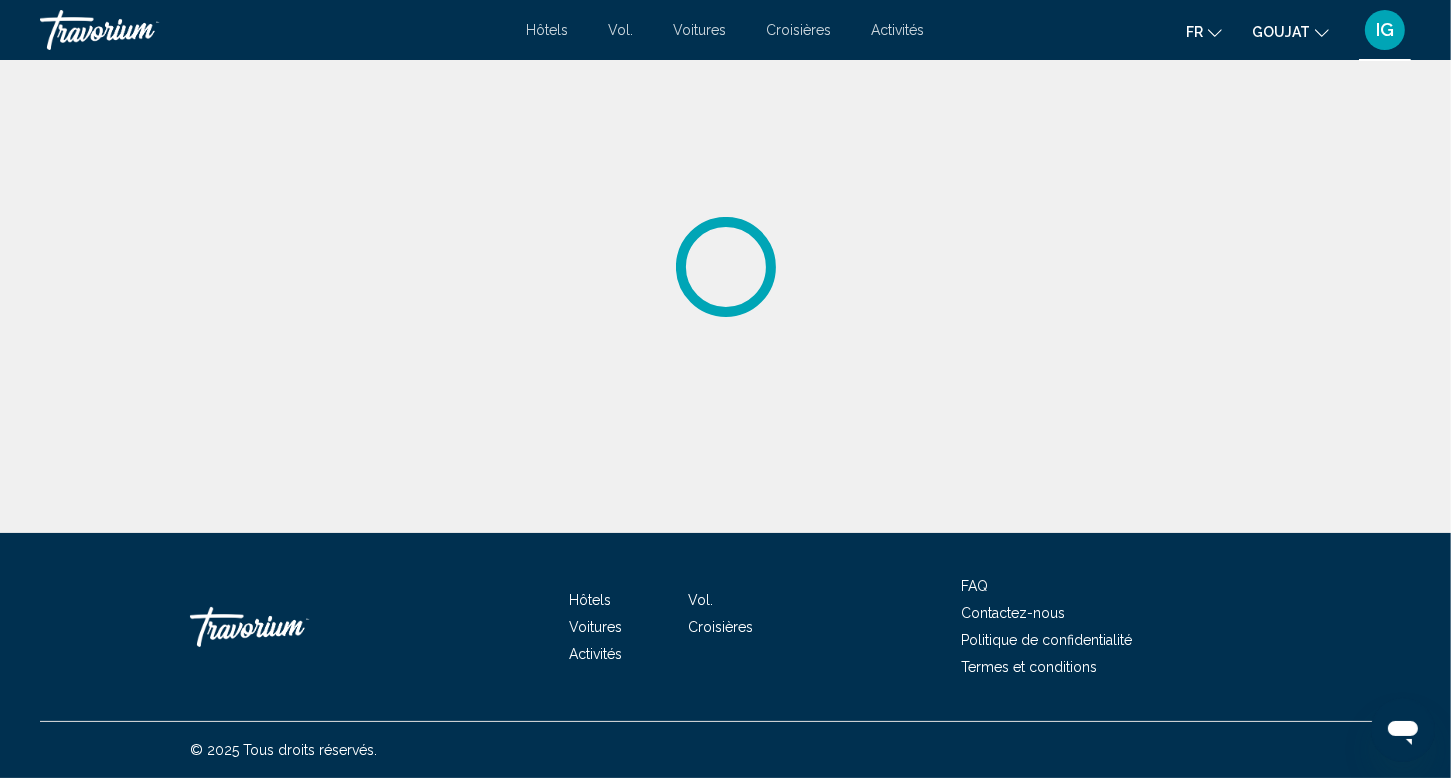 click 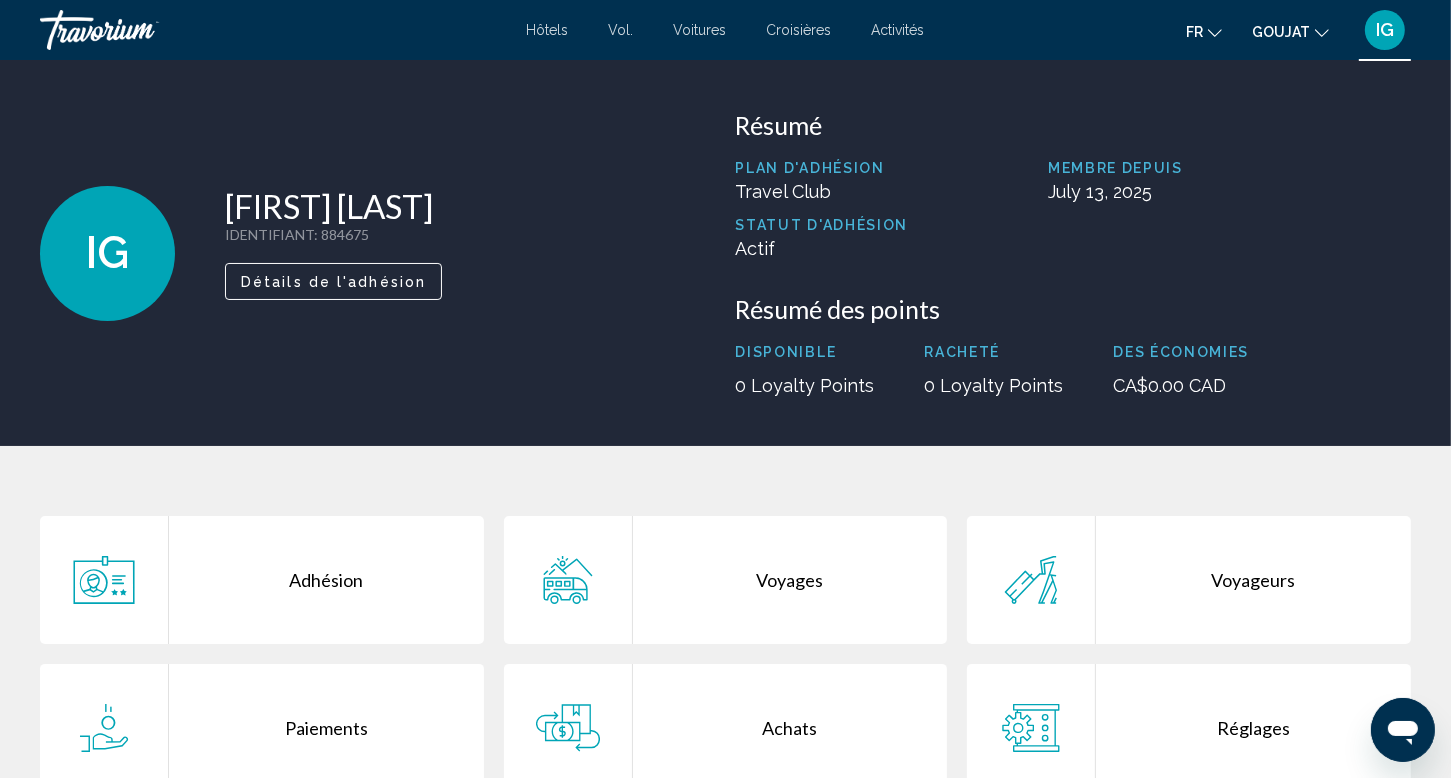 click on "Achats" at bounding box center (790, 728) 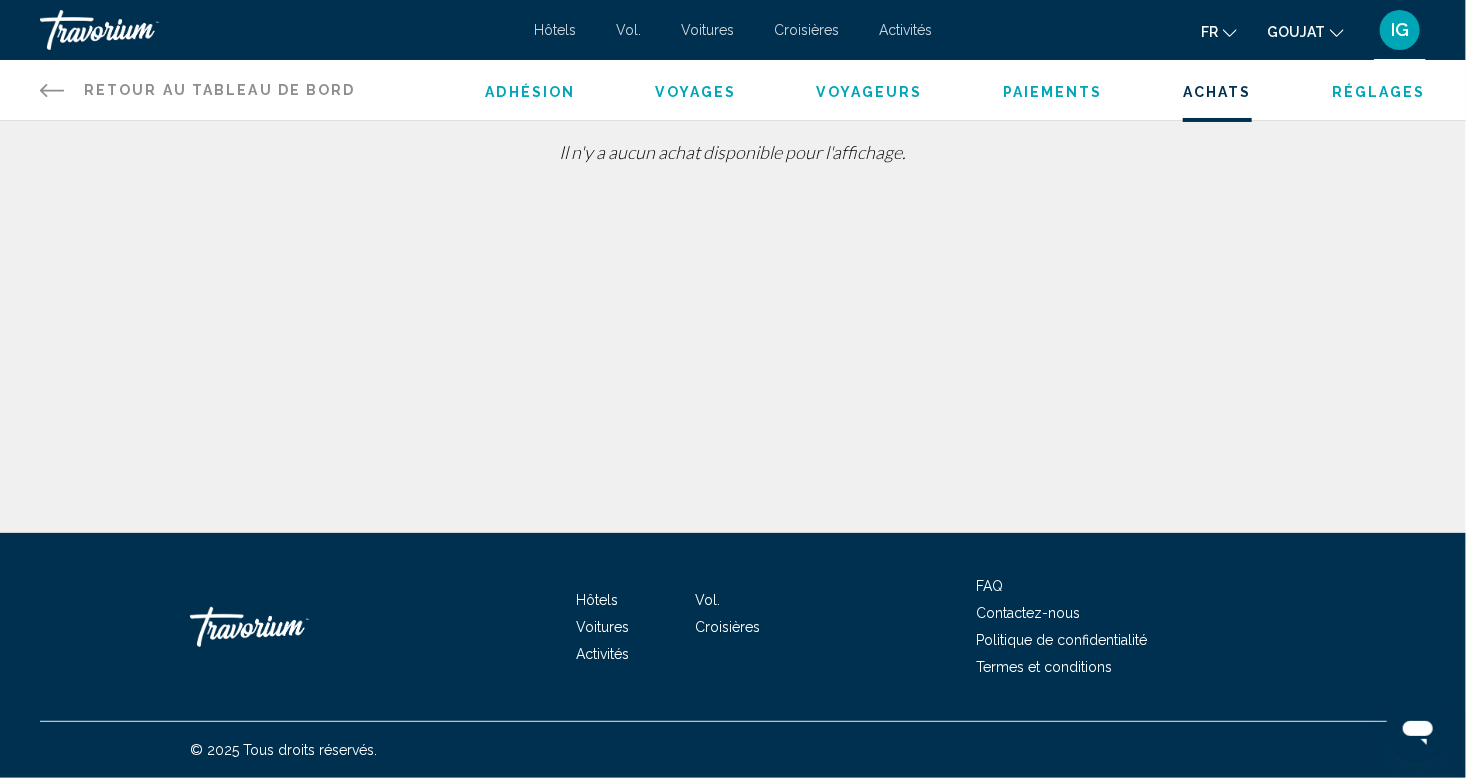 click 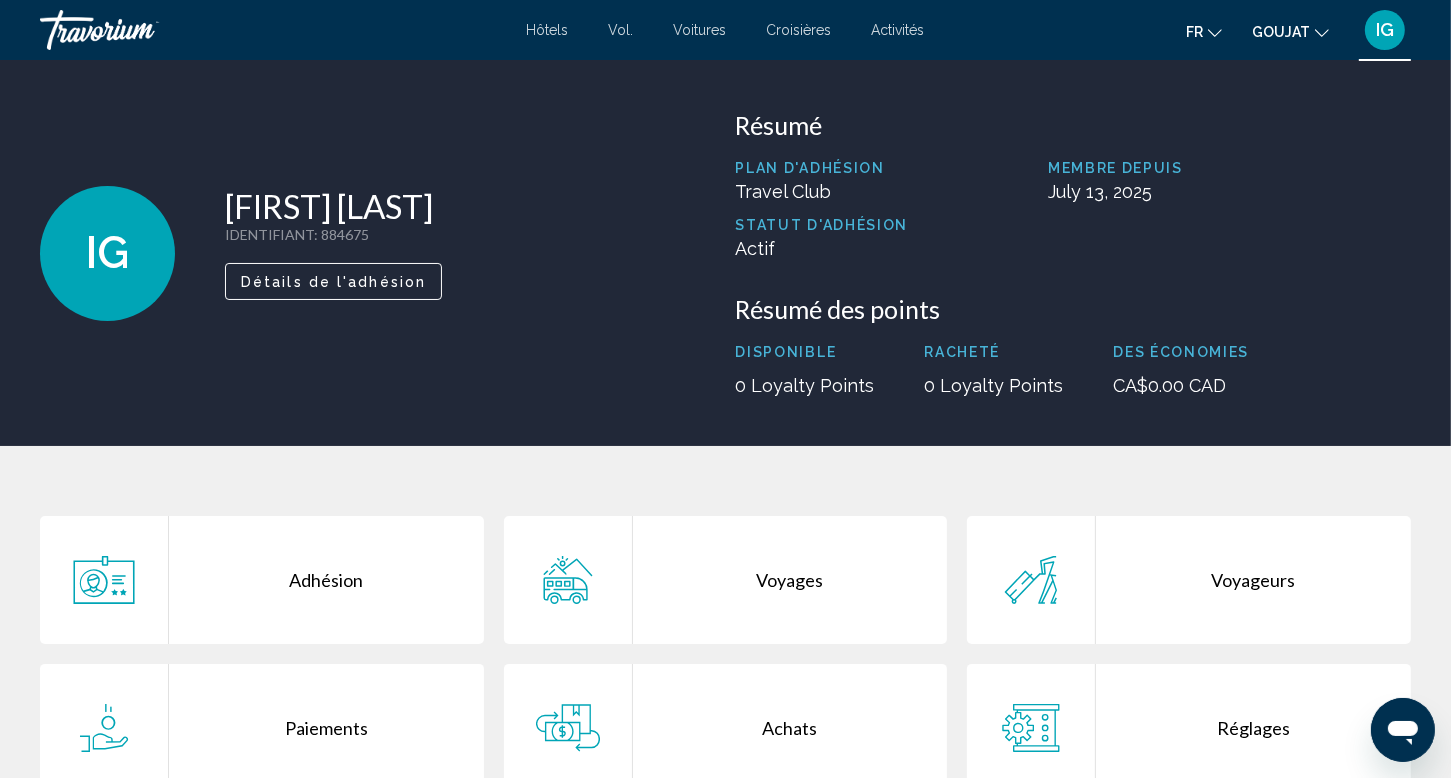click on "Réglages" at bounding box center (1253, 728) 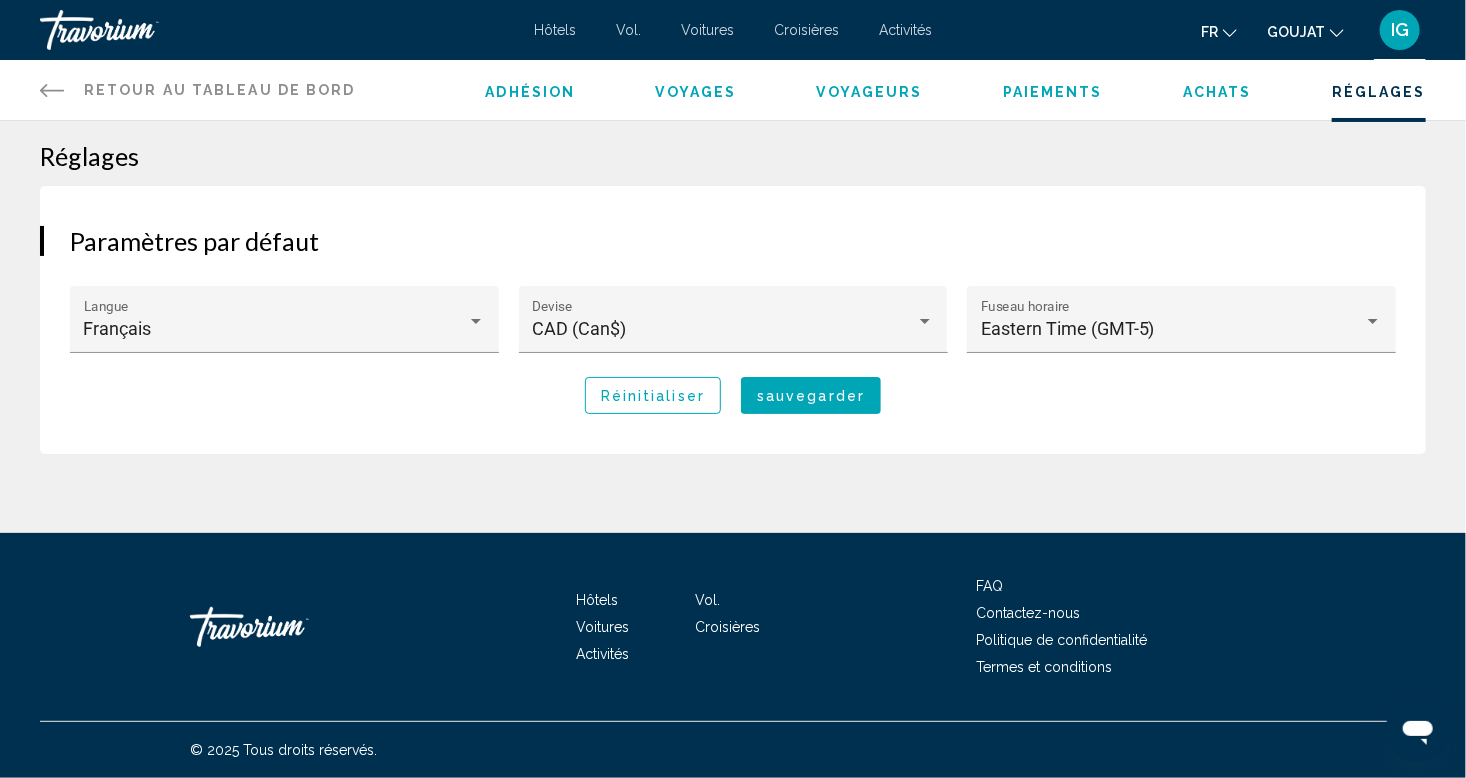 click on "sauvegarder" at bounding box center [811, 396] 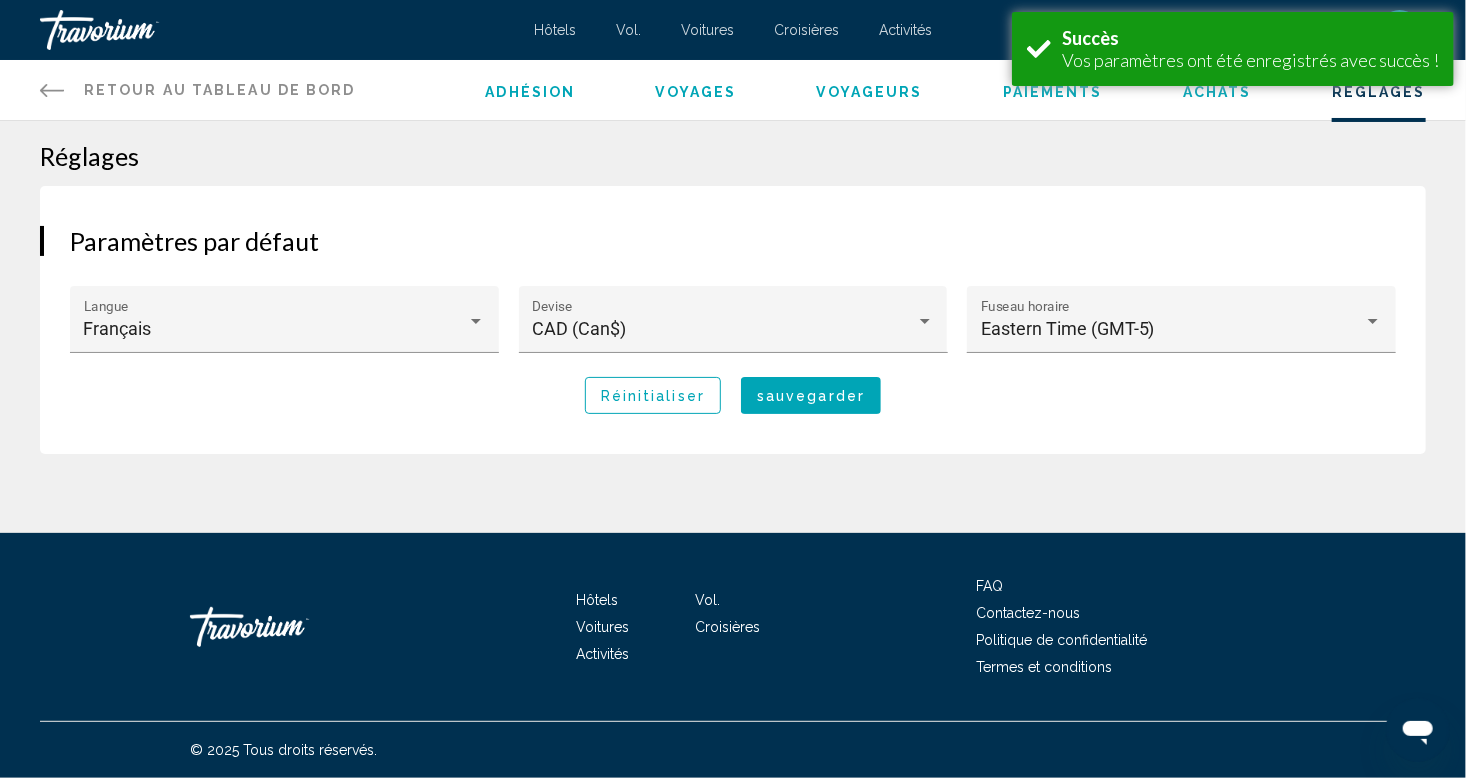 click on "Retour au tableau de bord" at bounding box center (220, 90) 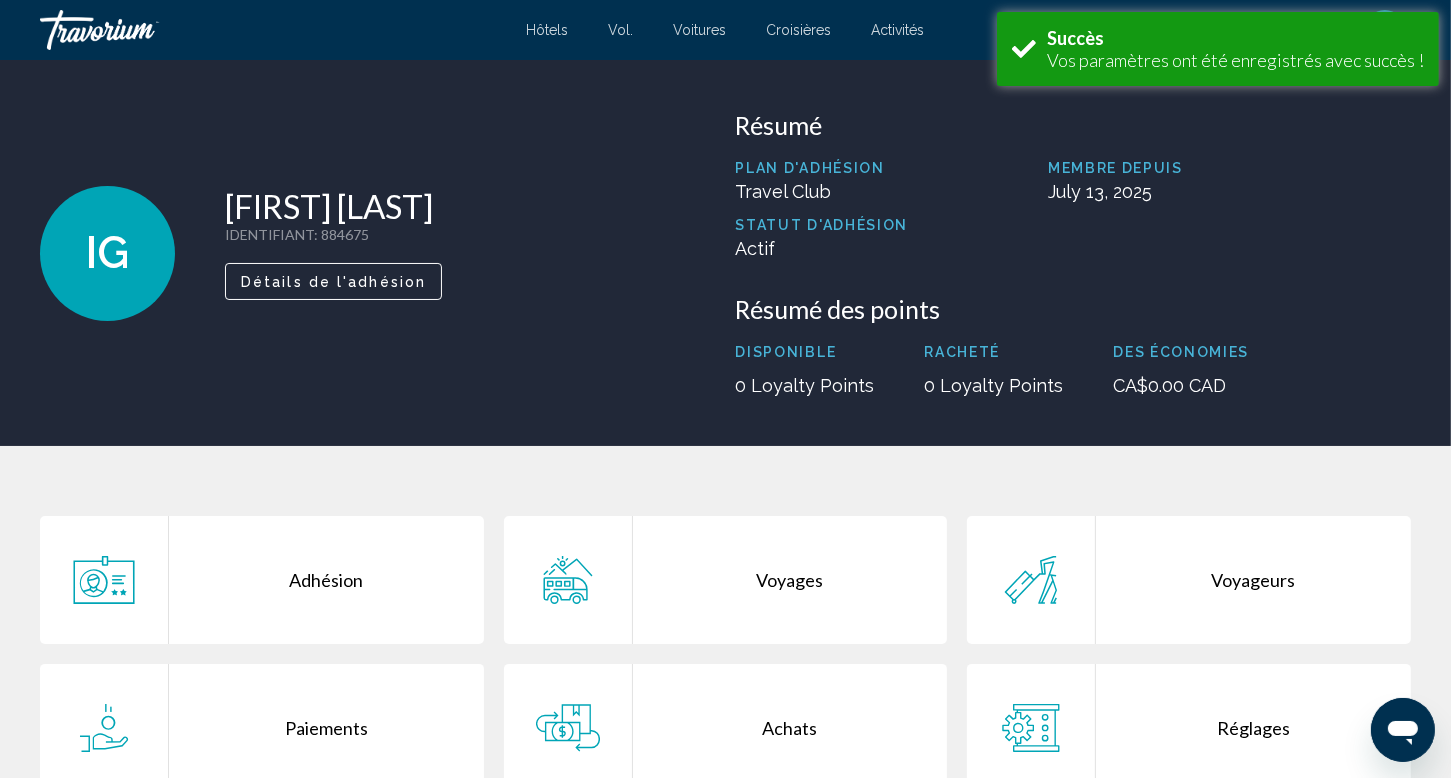 click on "Voyages" at bounding box center (790, 580) 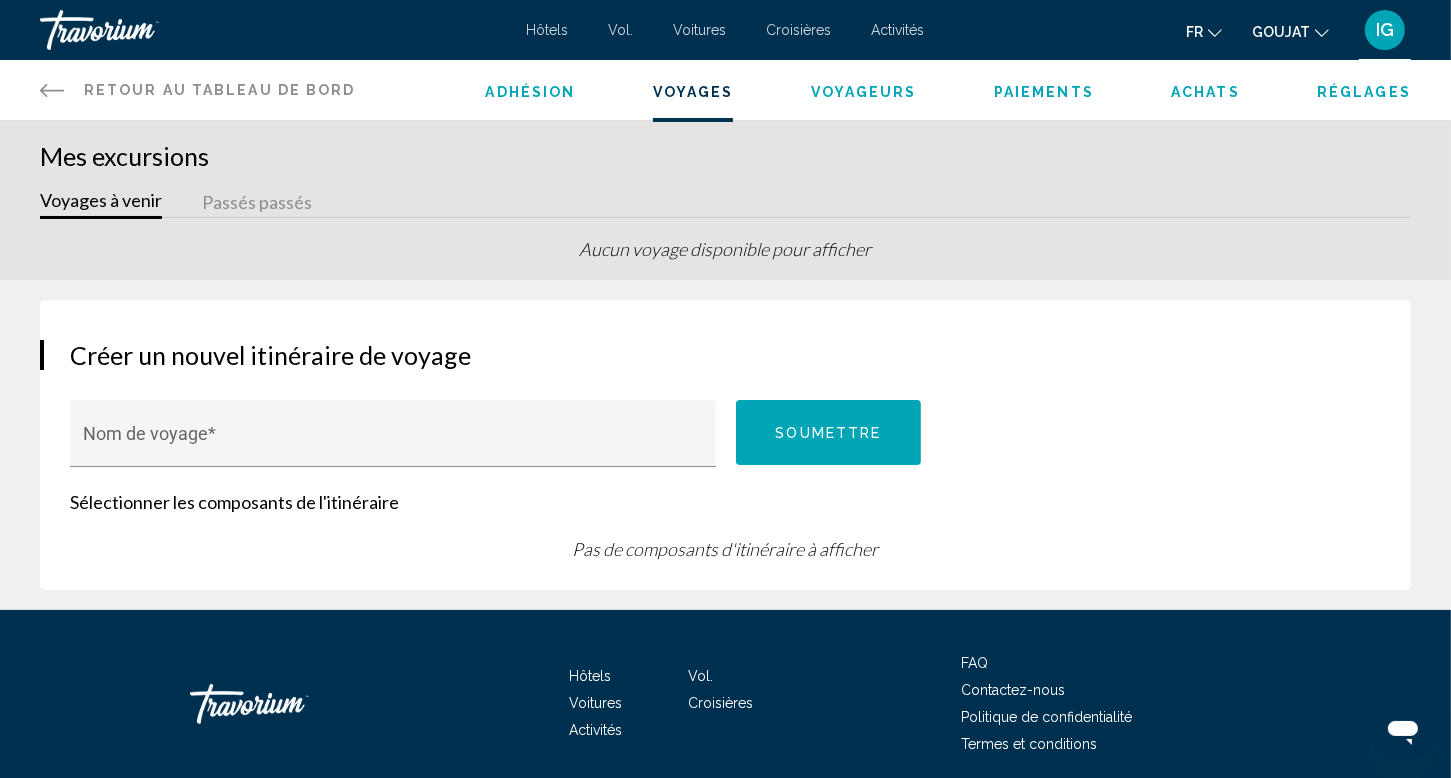 click on "Réglages" at bounding box center [1364, 92] 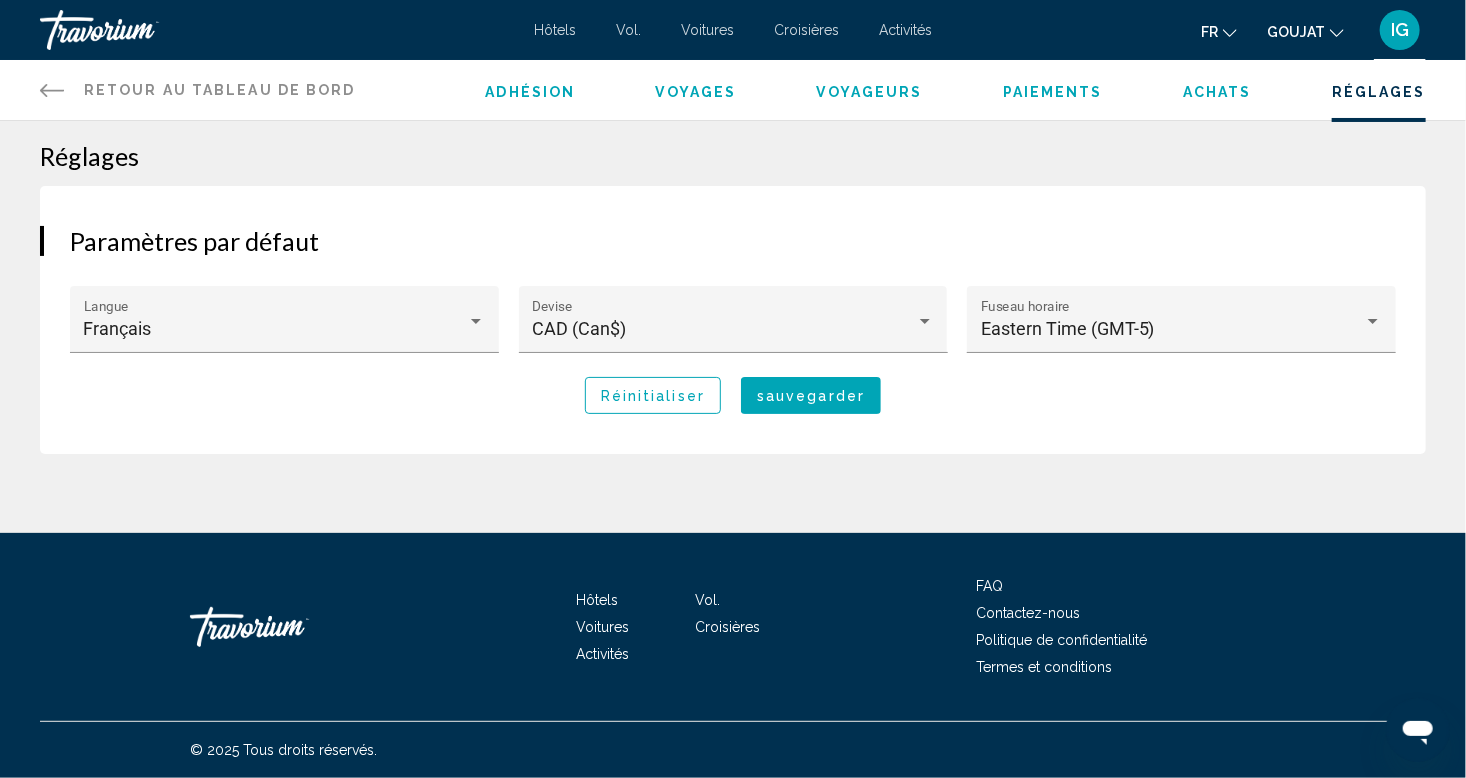 click on "Hôtels" at bounding box center [555, 30] 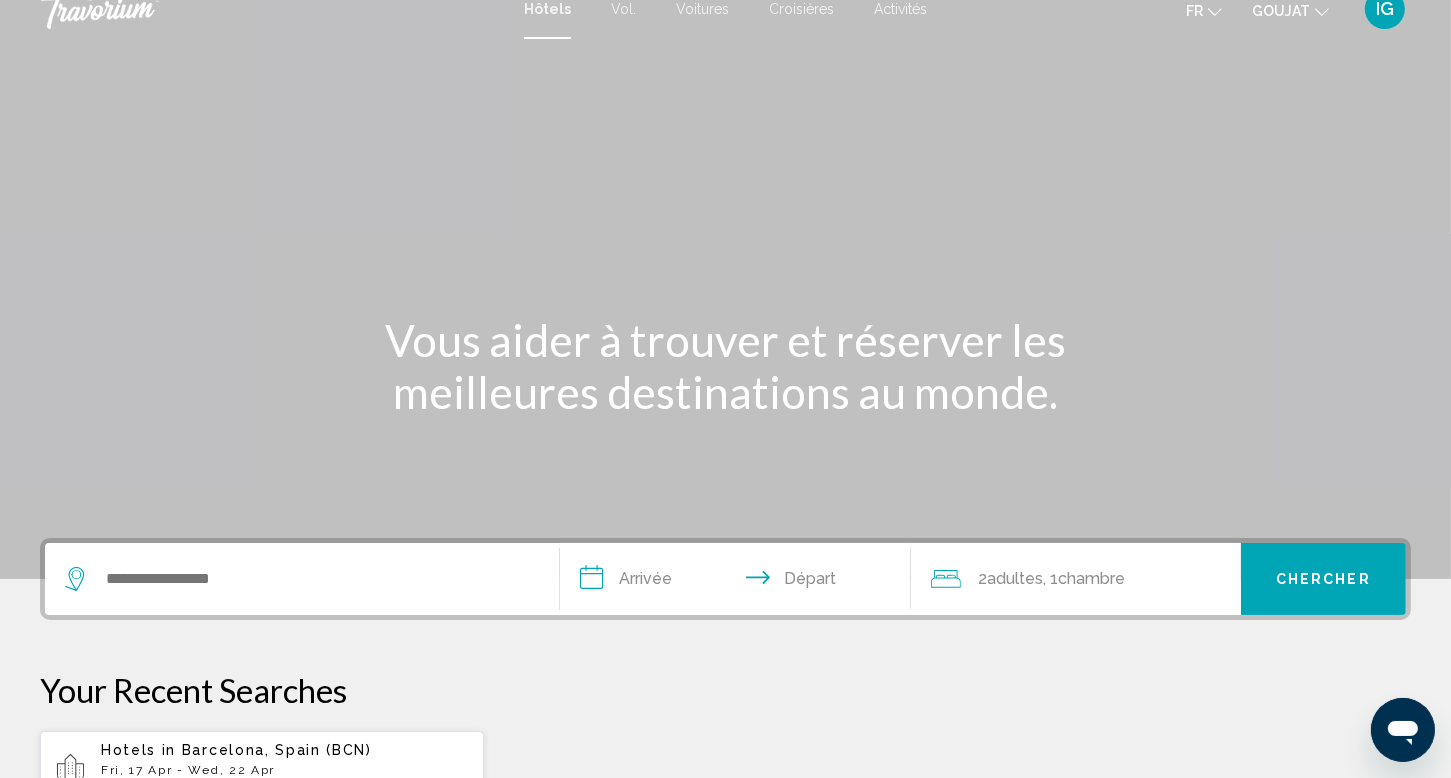 scroll, scrollTop: 0, scrollLeft: 0, axis: both 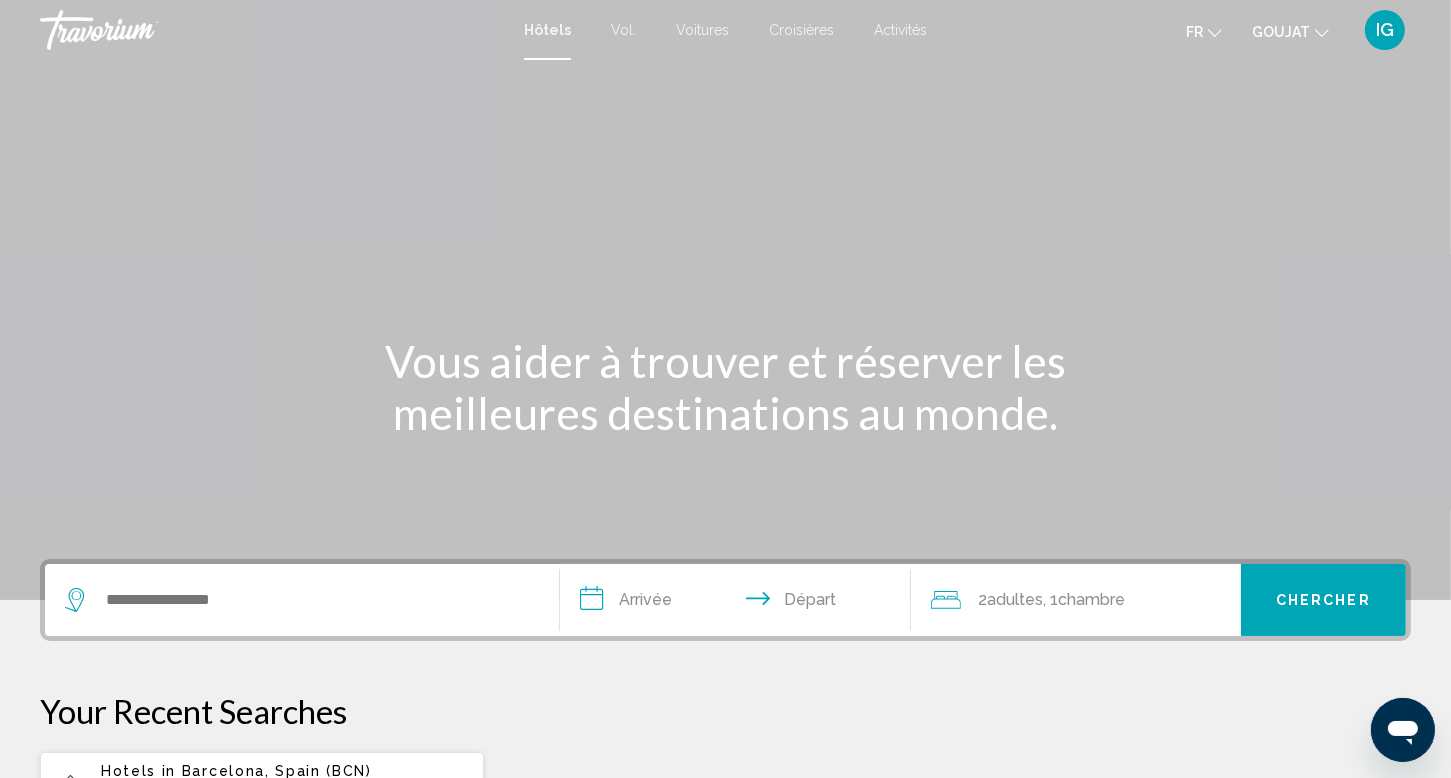 click on "IG" at bounding box center (1385, 29) 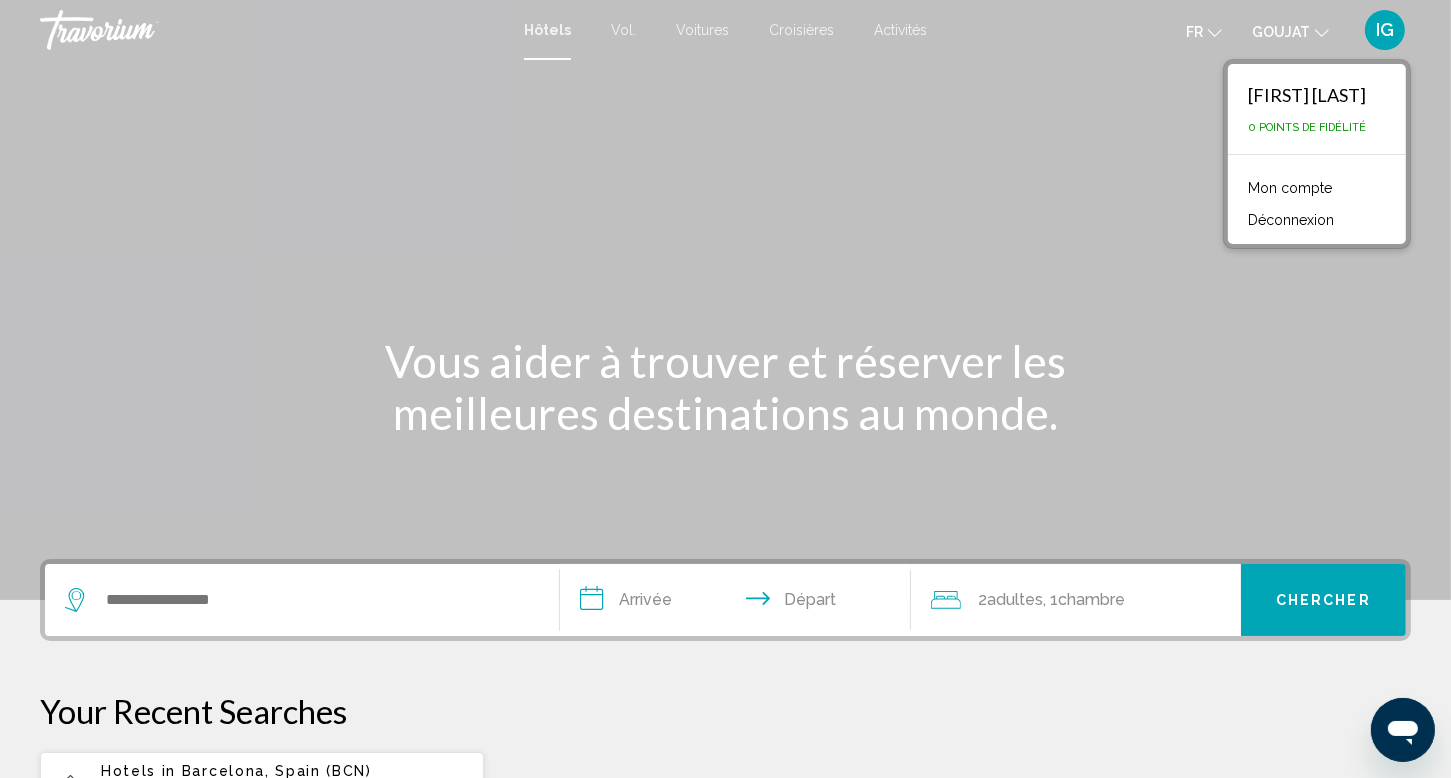 click on "Mon compte" at bounding box center (1290, 188) 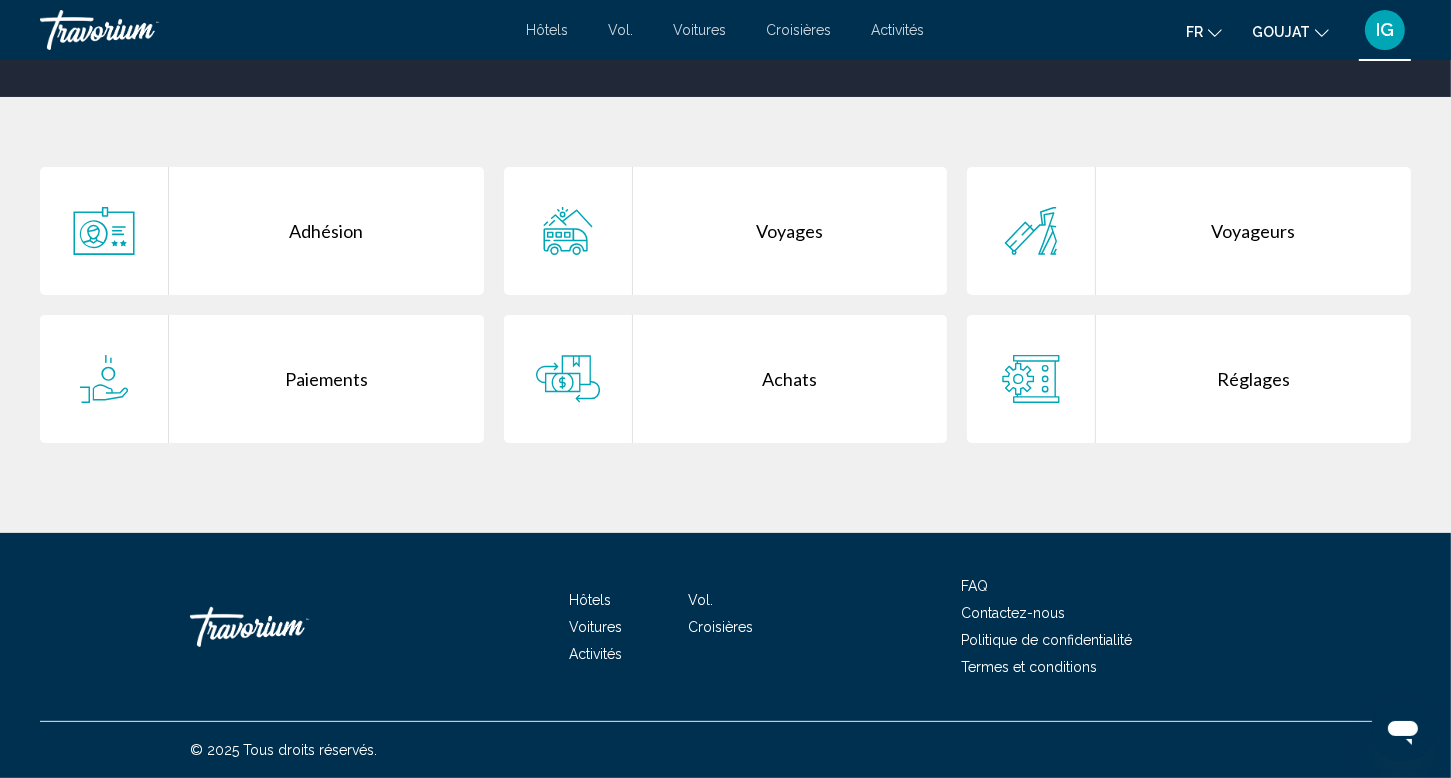 scroll, scrollTop: 0, scrollLeft: 0, axis: both 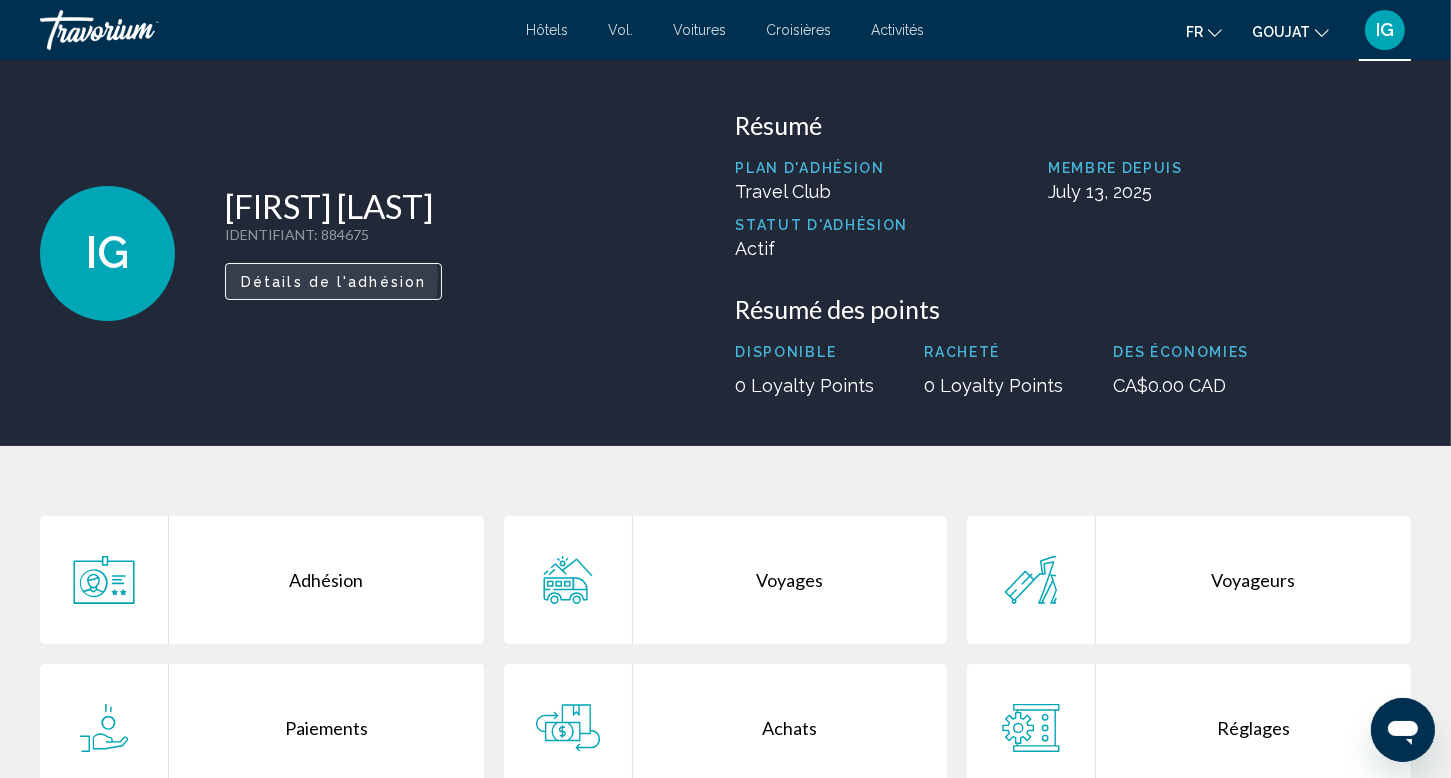click on "Détails de l'adhésion" at bounding box center (333, 282) 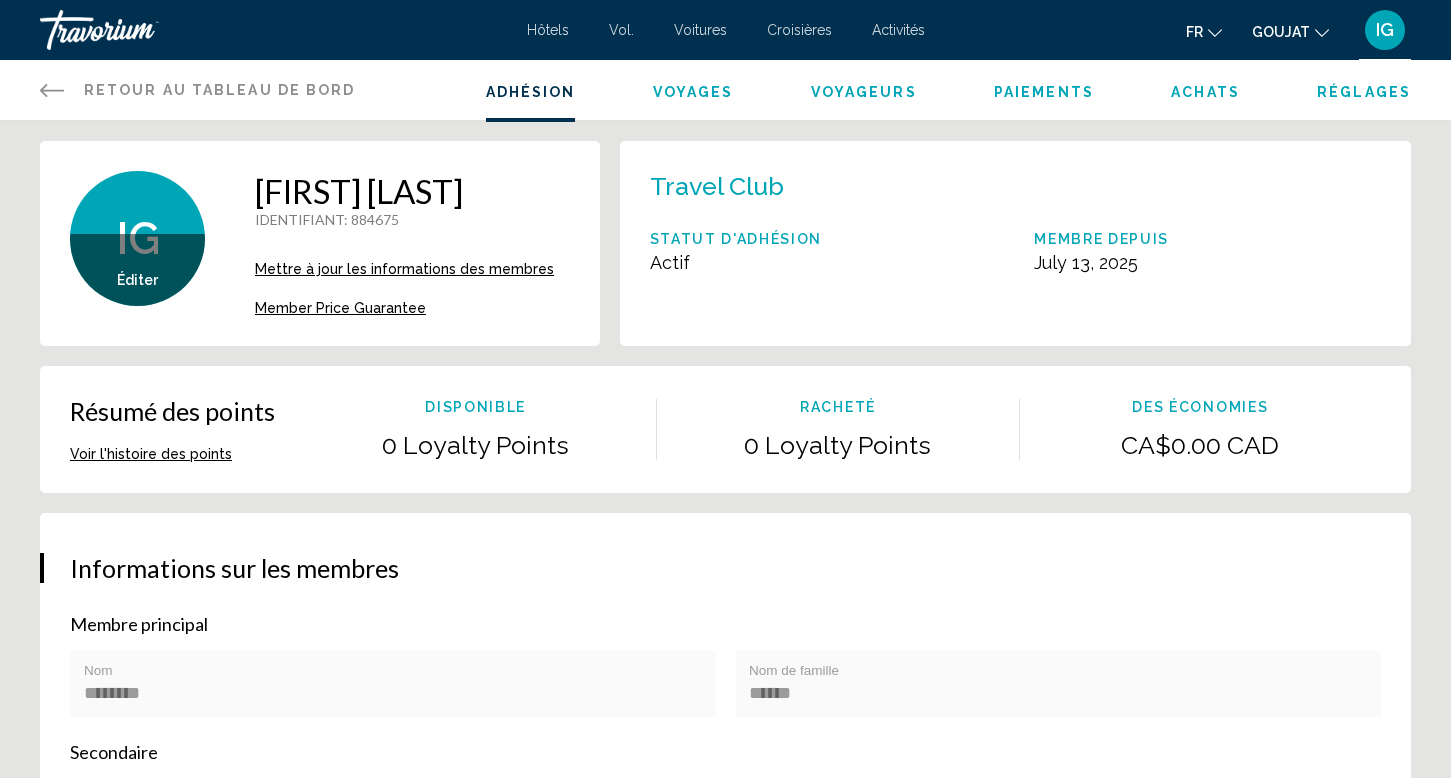 scroll, scrollTop: 0, scrollLeft: 0, axis: both 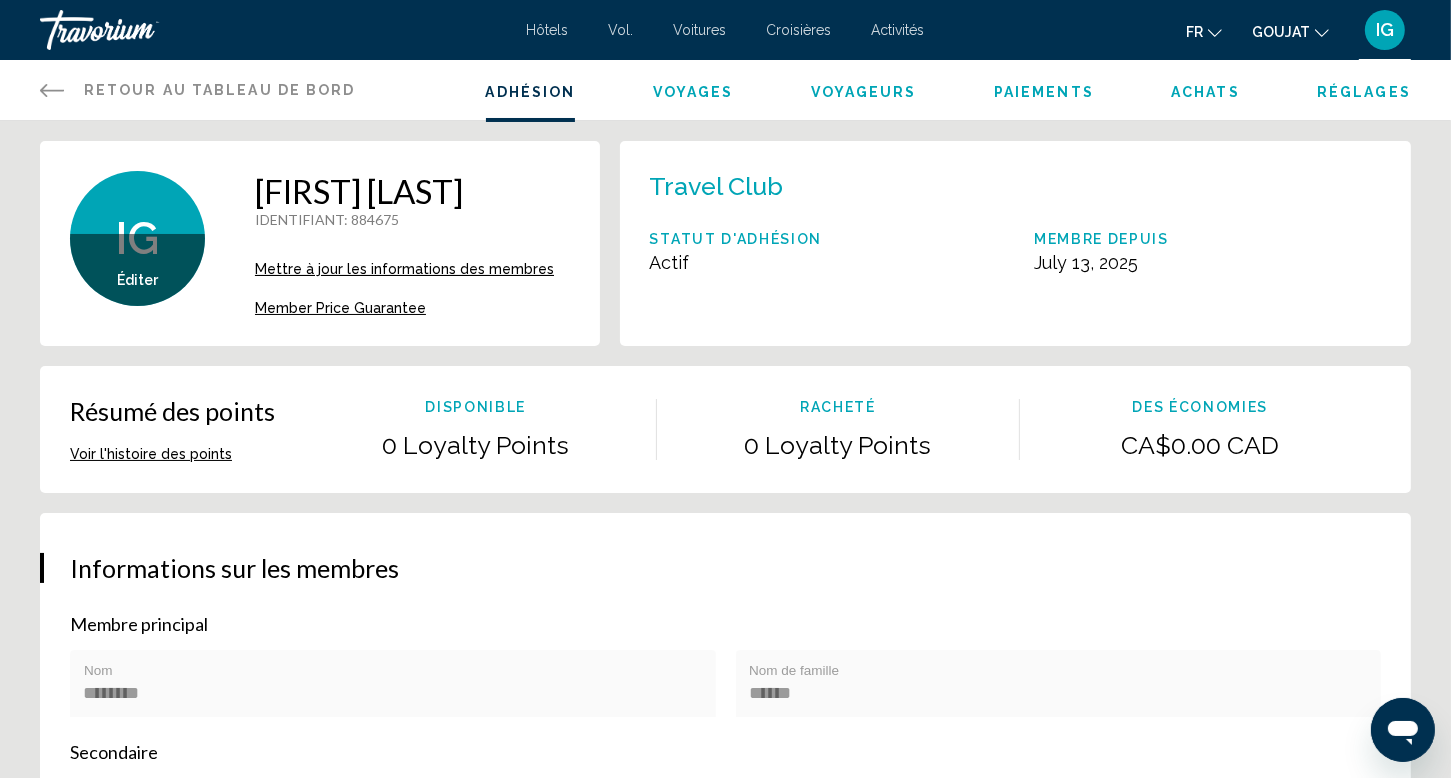 click on "Member Price Guarantee" at bounding box center [340, 308] 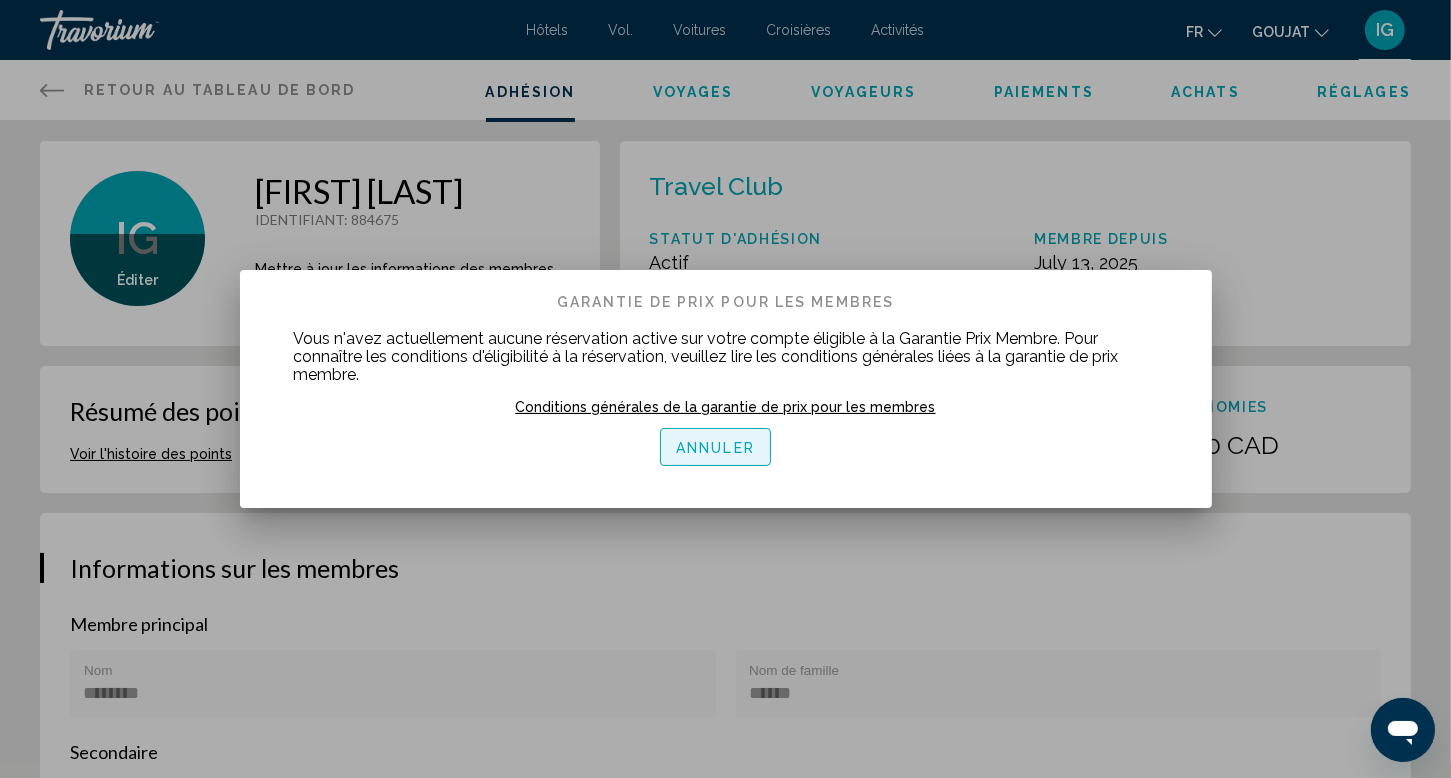 click on "Annuler" at bounding box center (715, 448) 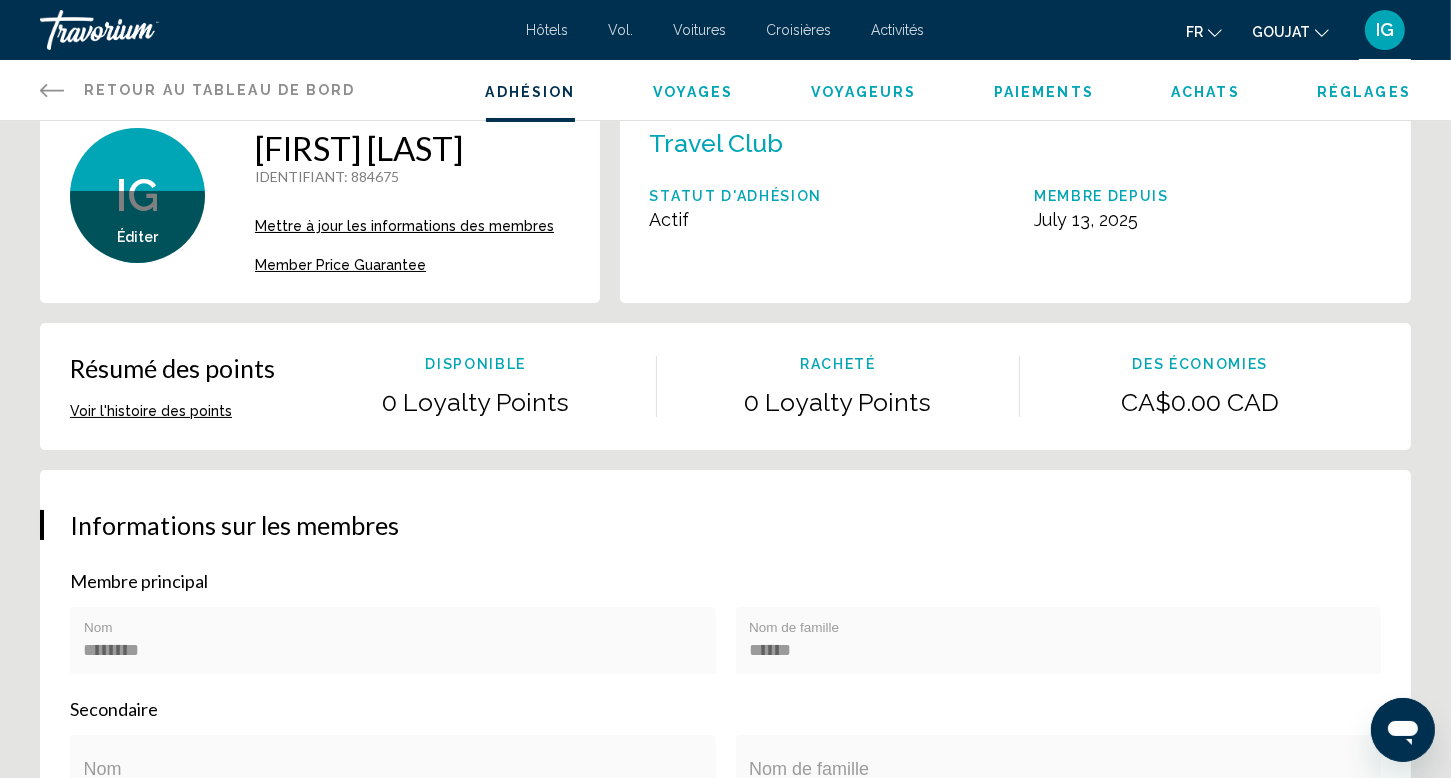 scroll, scrollTop: 0, scrollLeft: 0, axis: both 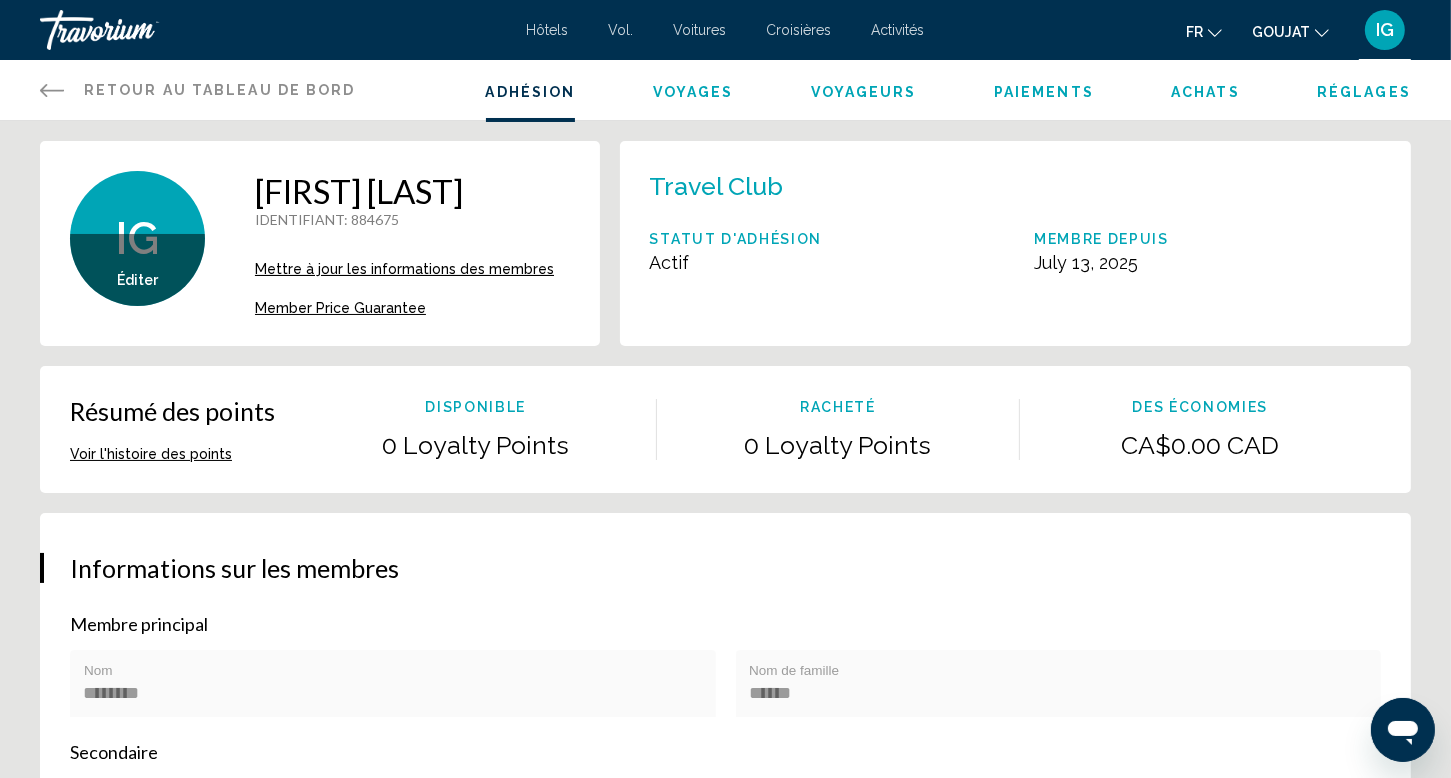 click on "Retour au tableau de bord" at bounding box center [220, 90] 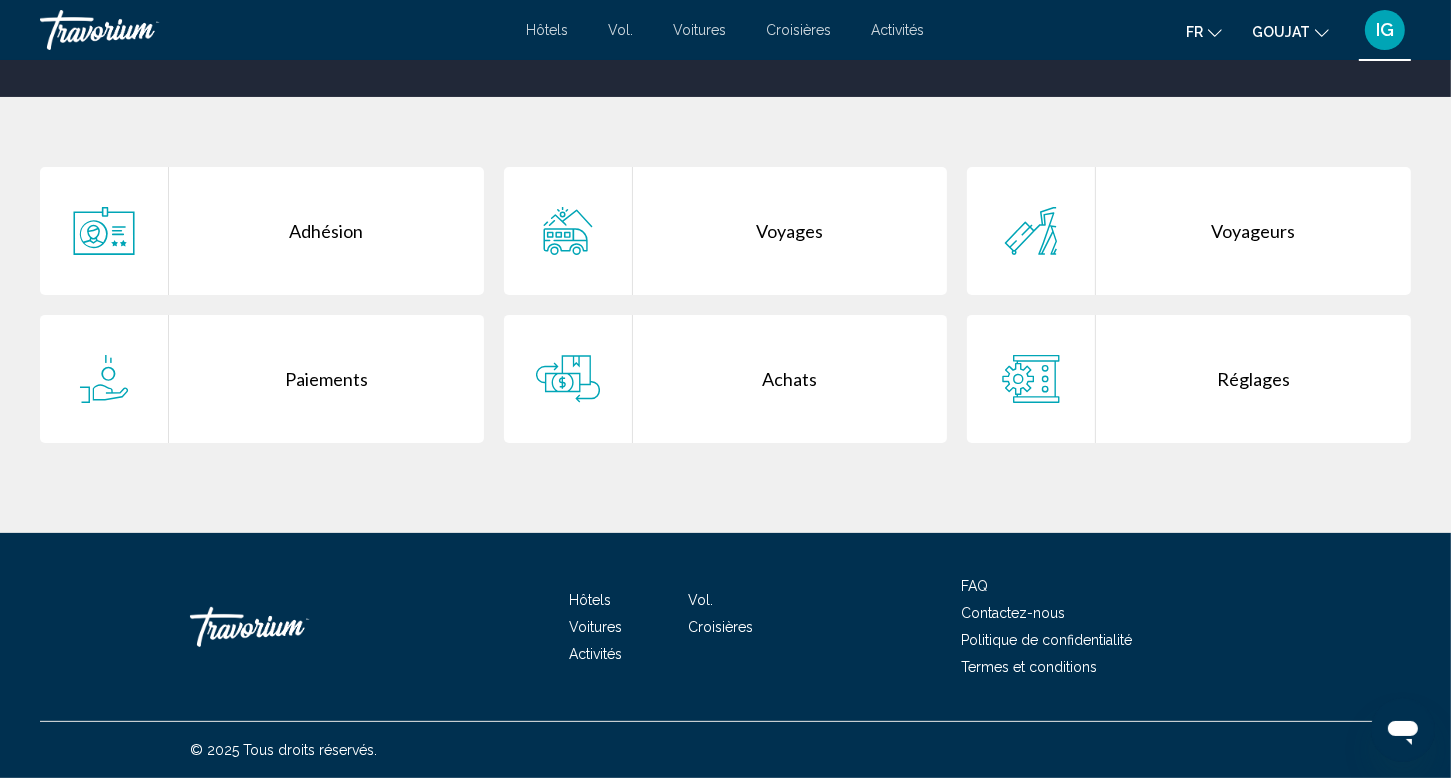 scroll, scrollTop: 0, scrollLeft: 0, axis: both 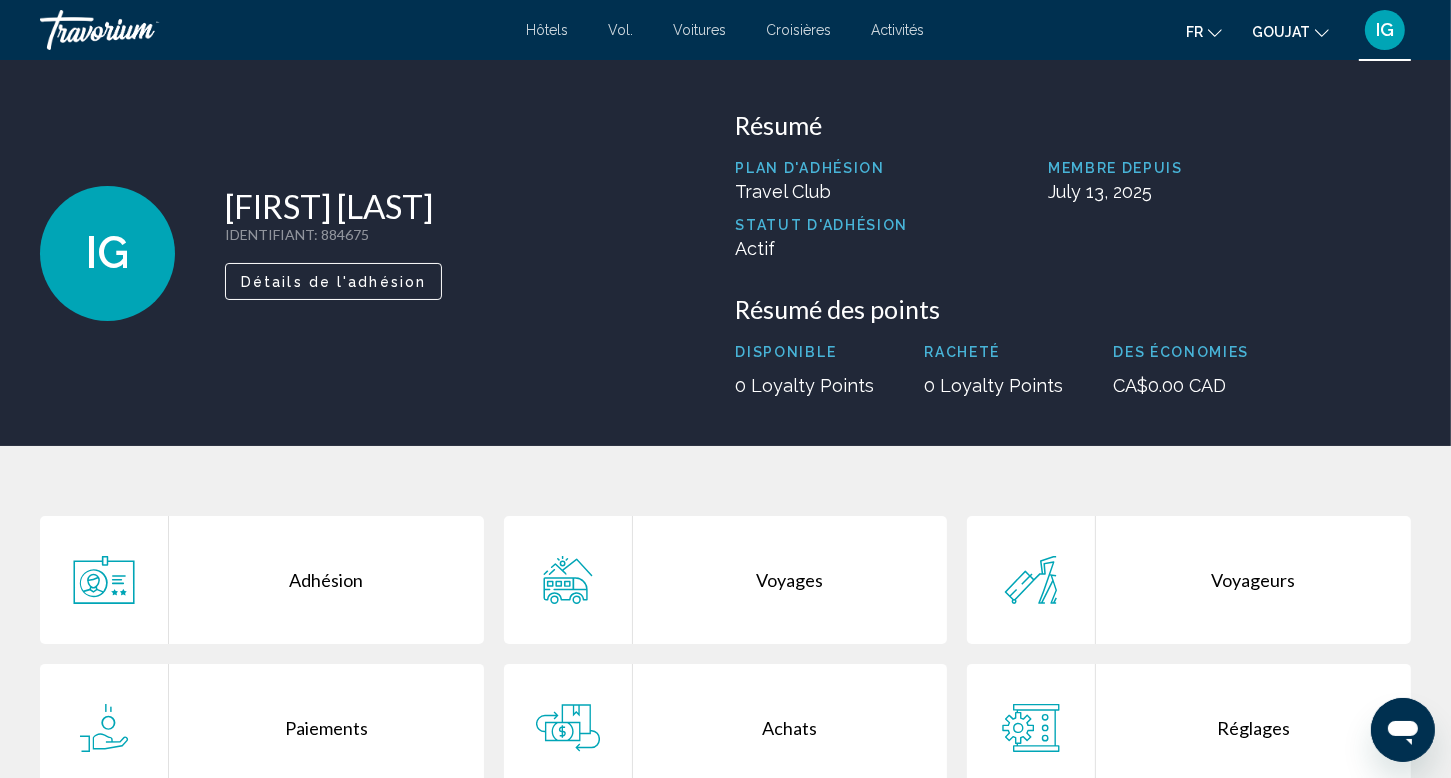click on "IG" at bounding box center [1385, 30] 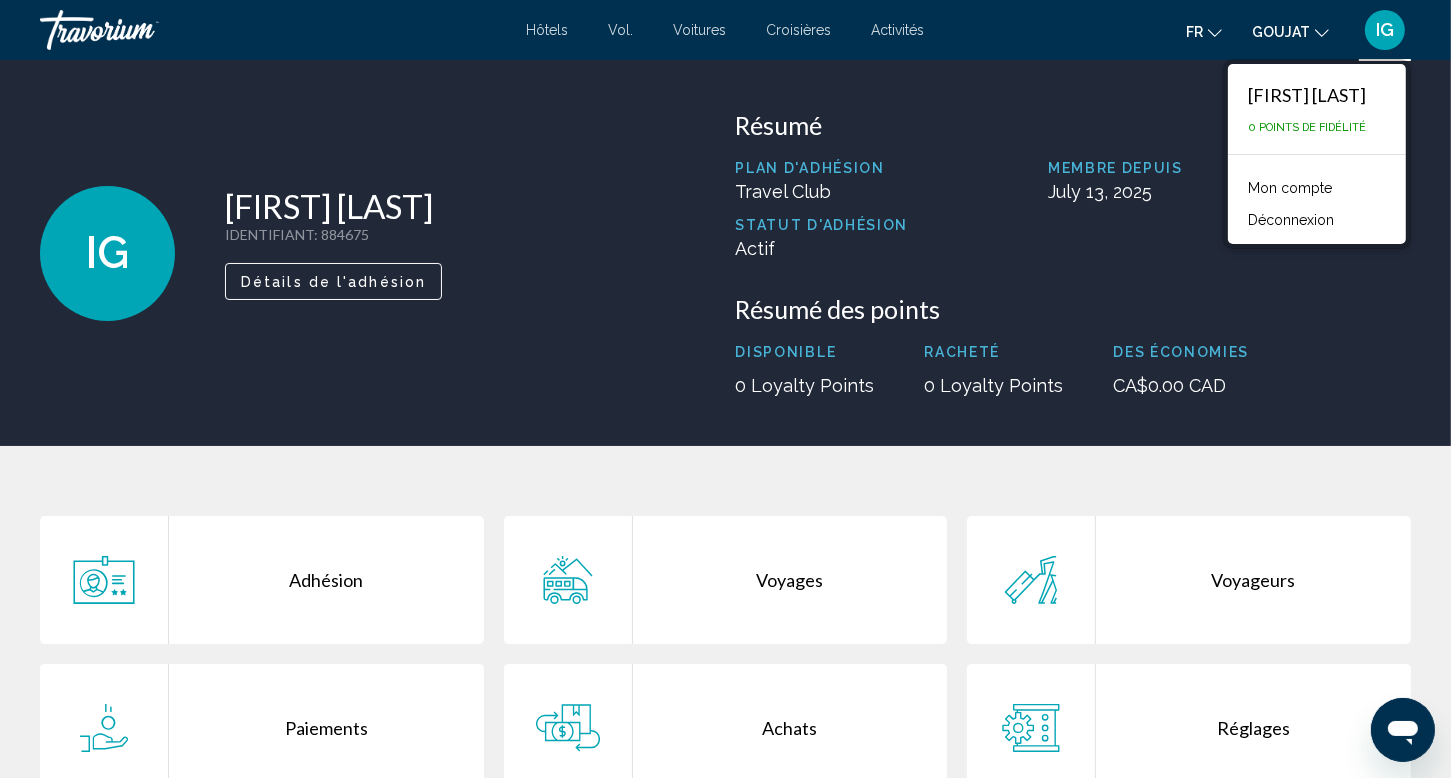 click on "Mon compte" at bounding box center [1290, 188] 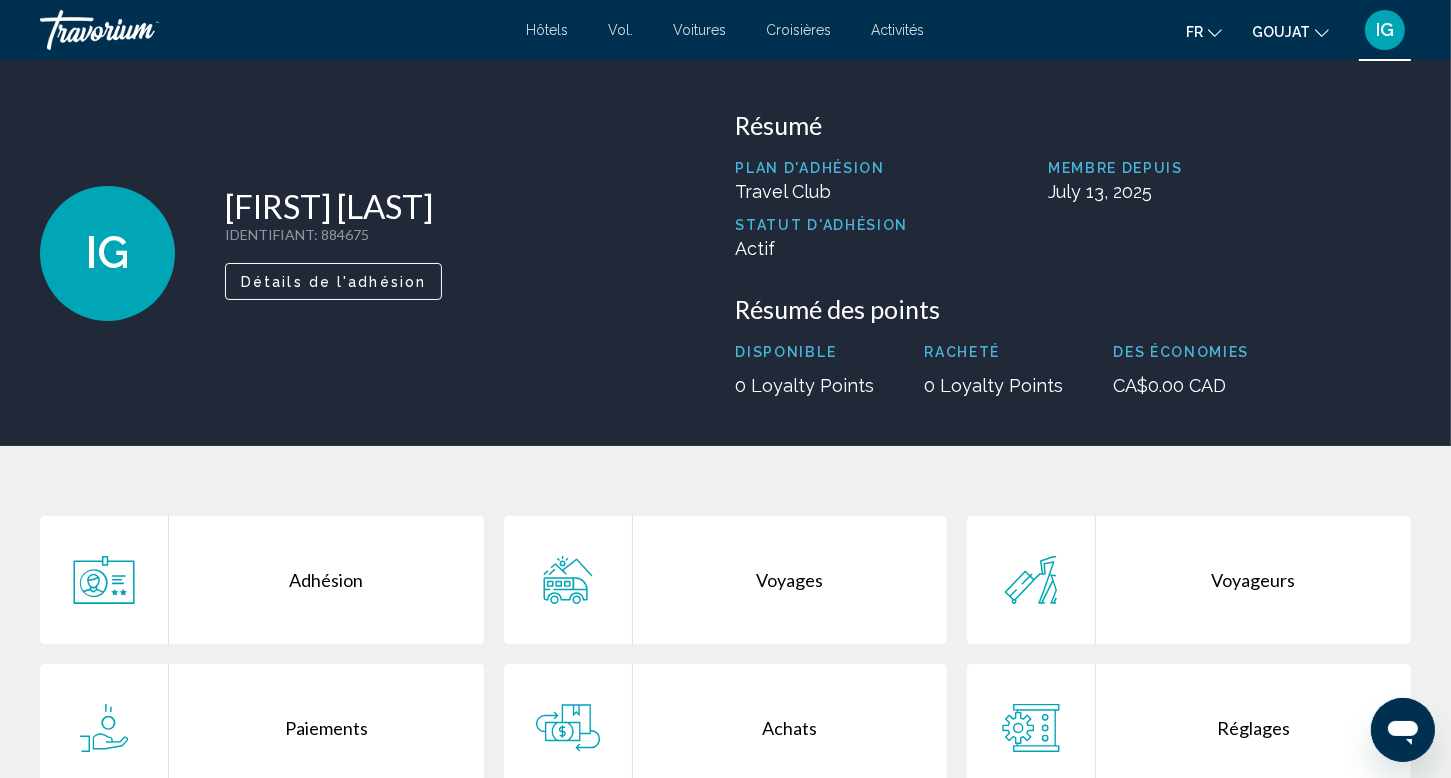 click on "GOUJAT" 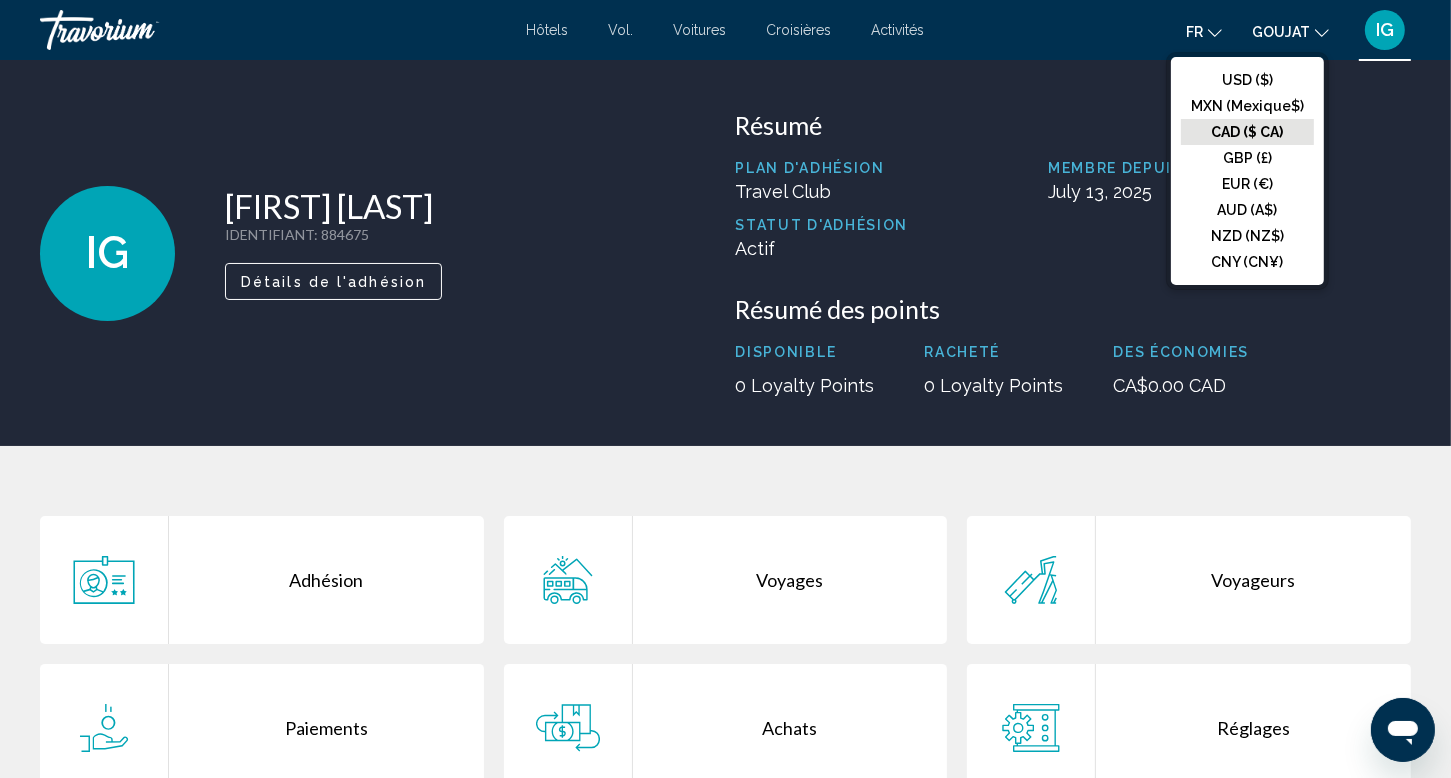 click on "fr
Anglais Espagnol Français italien Portugais russe" 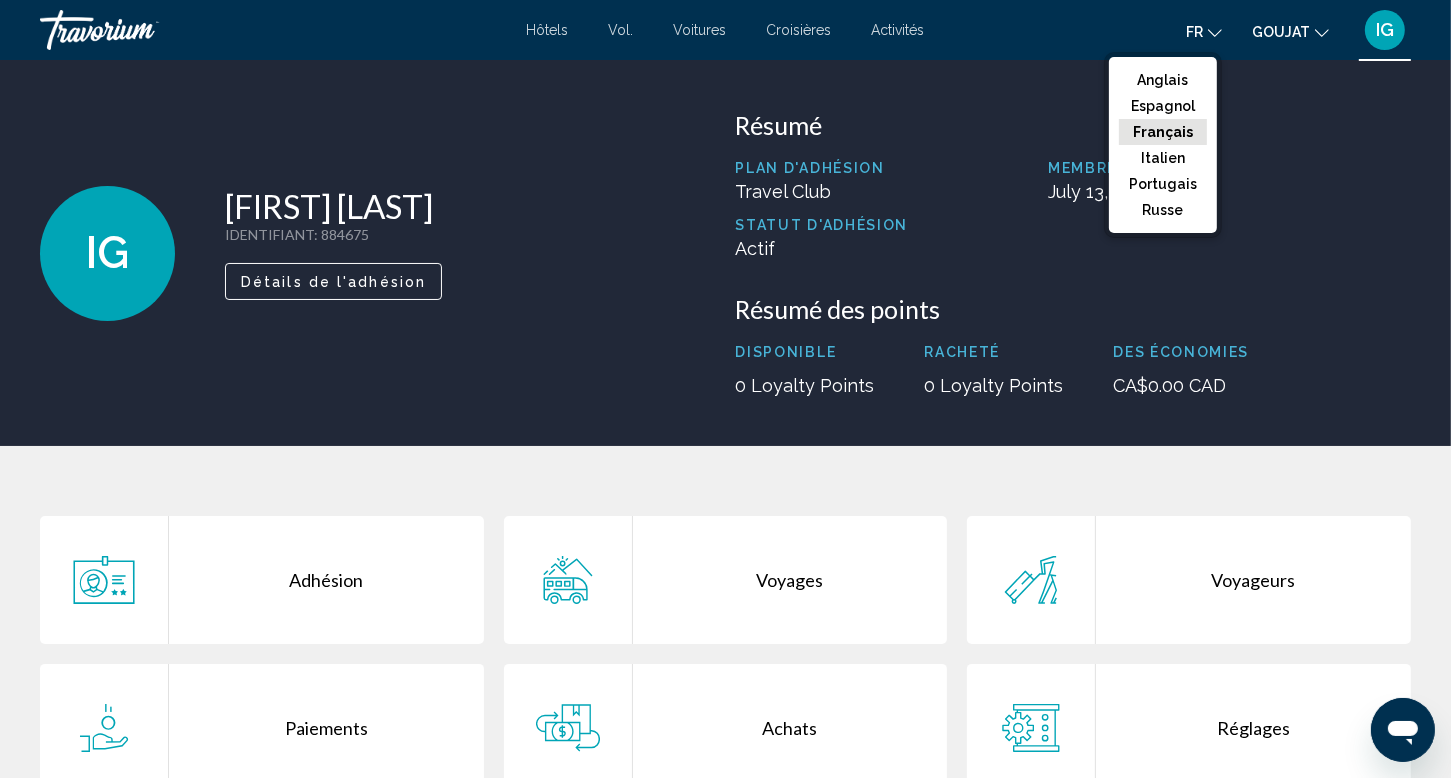 click on "Français" 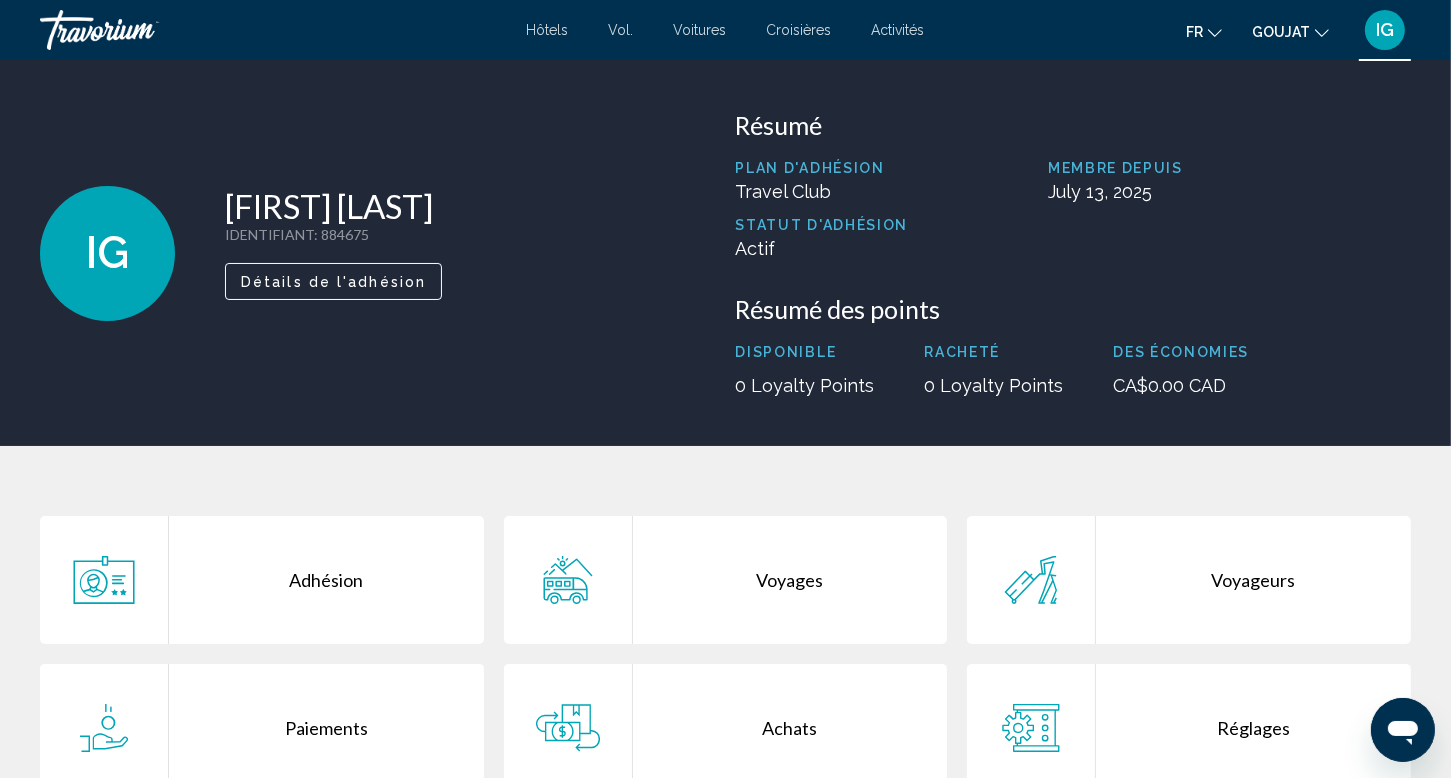 click on "Détails de l'adhésion" at bounding box center [333, 282] 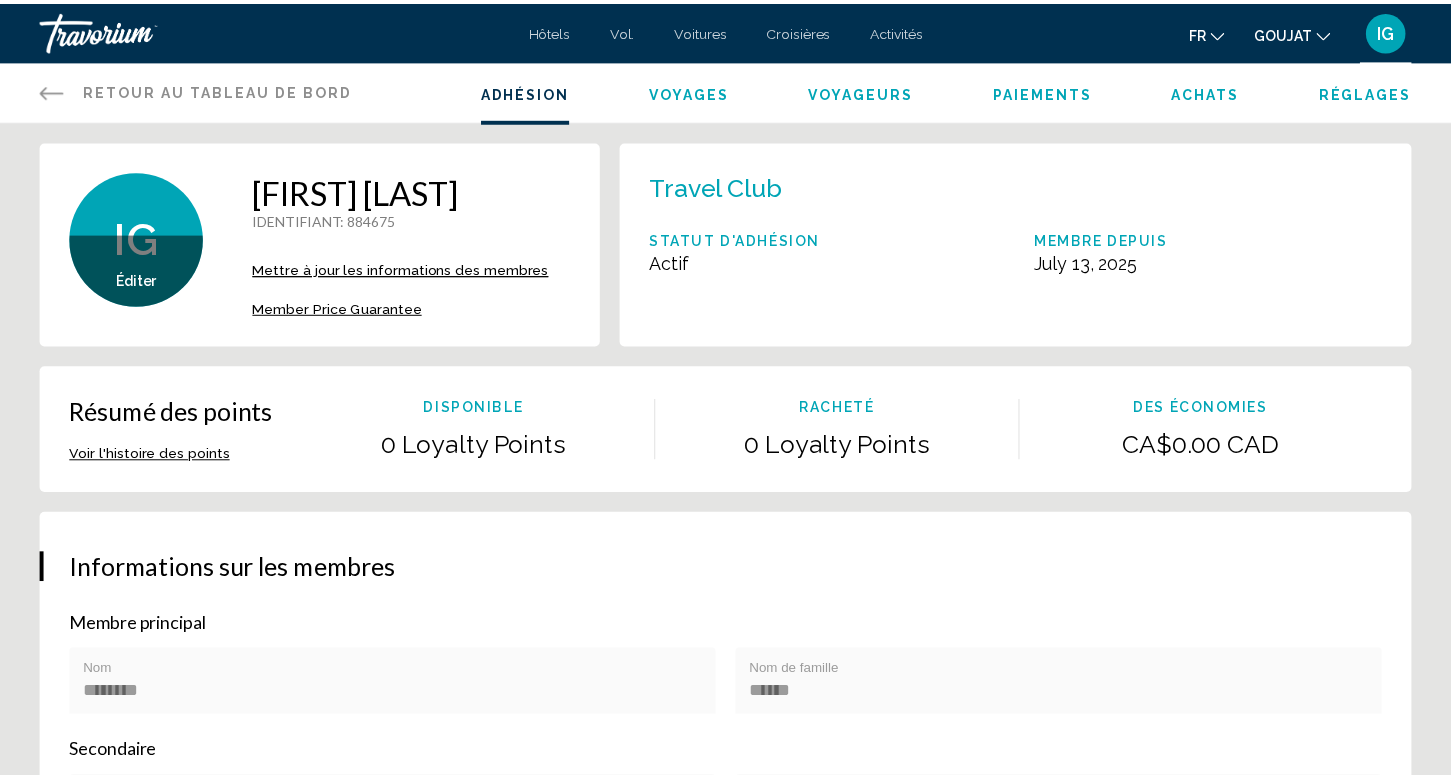 scroll, scrollTop: 0, scrollLeft: 0, axis: both 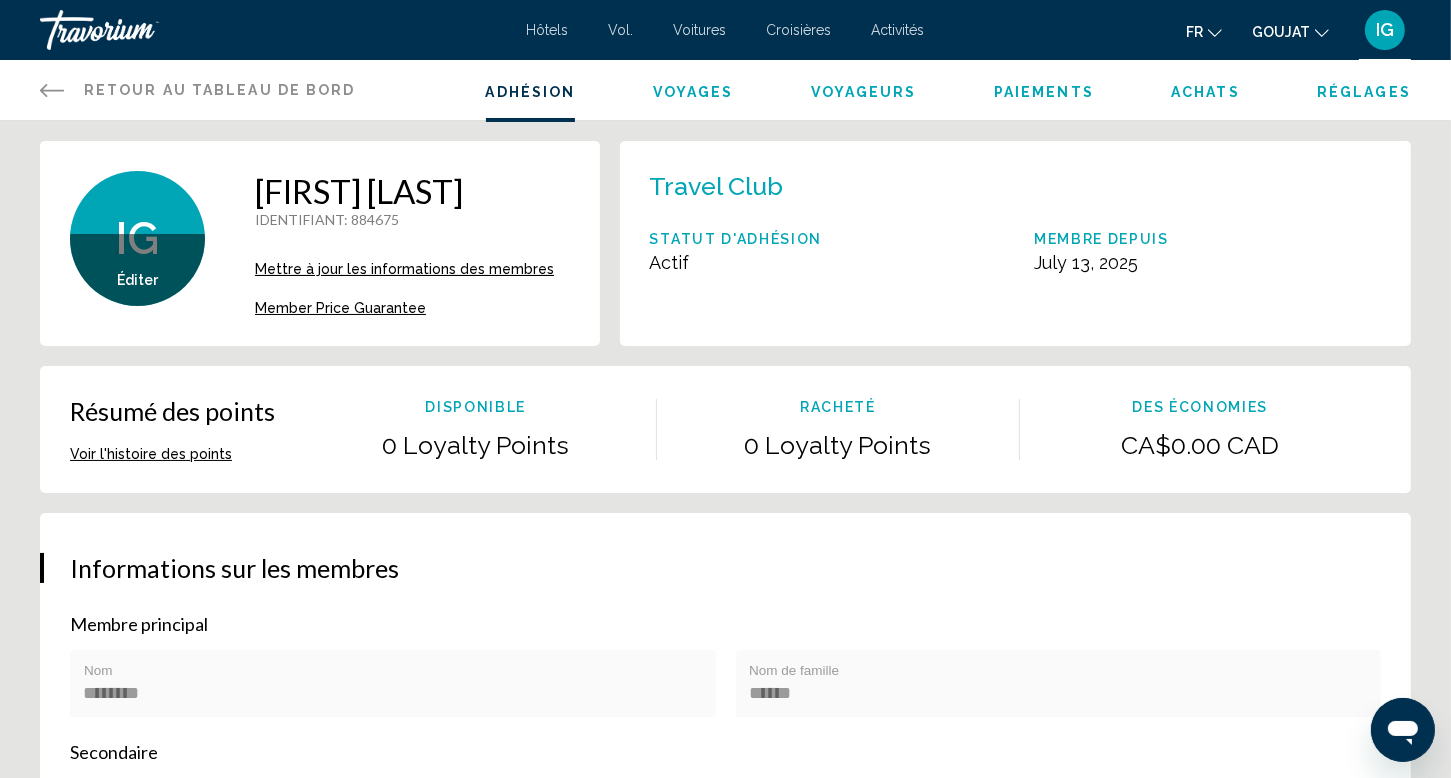 click on "Hôtels" at bounding box center [548, 30] 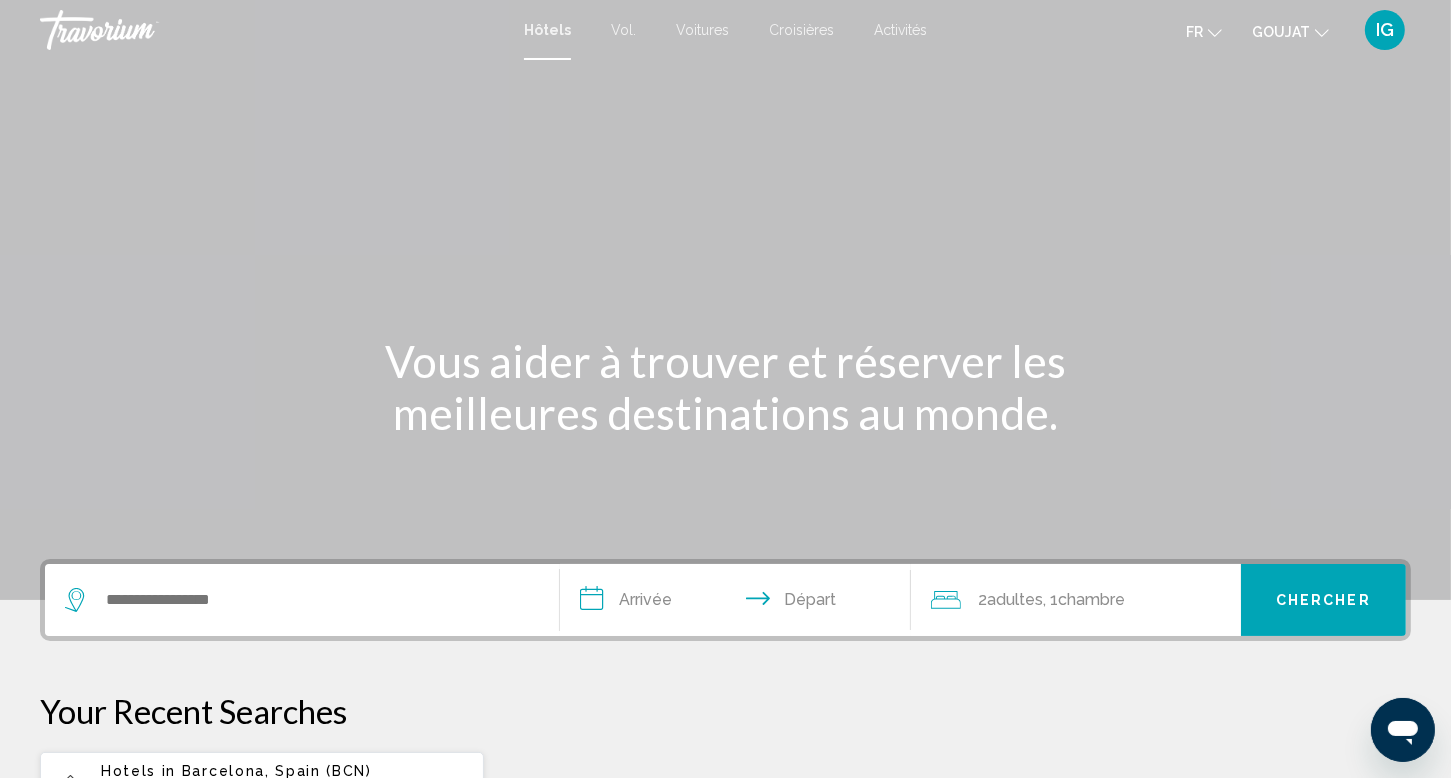 click on "IG" at bounding box center (1385, 29) 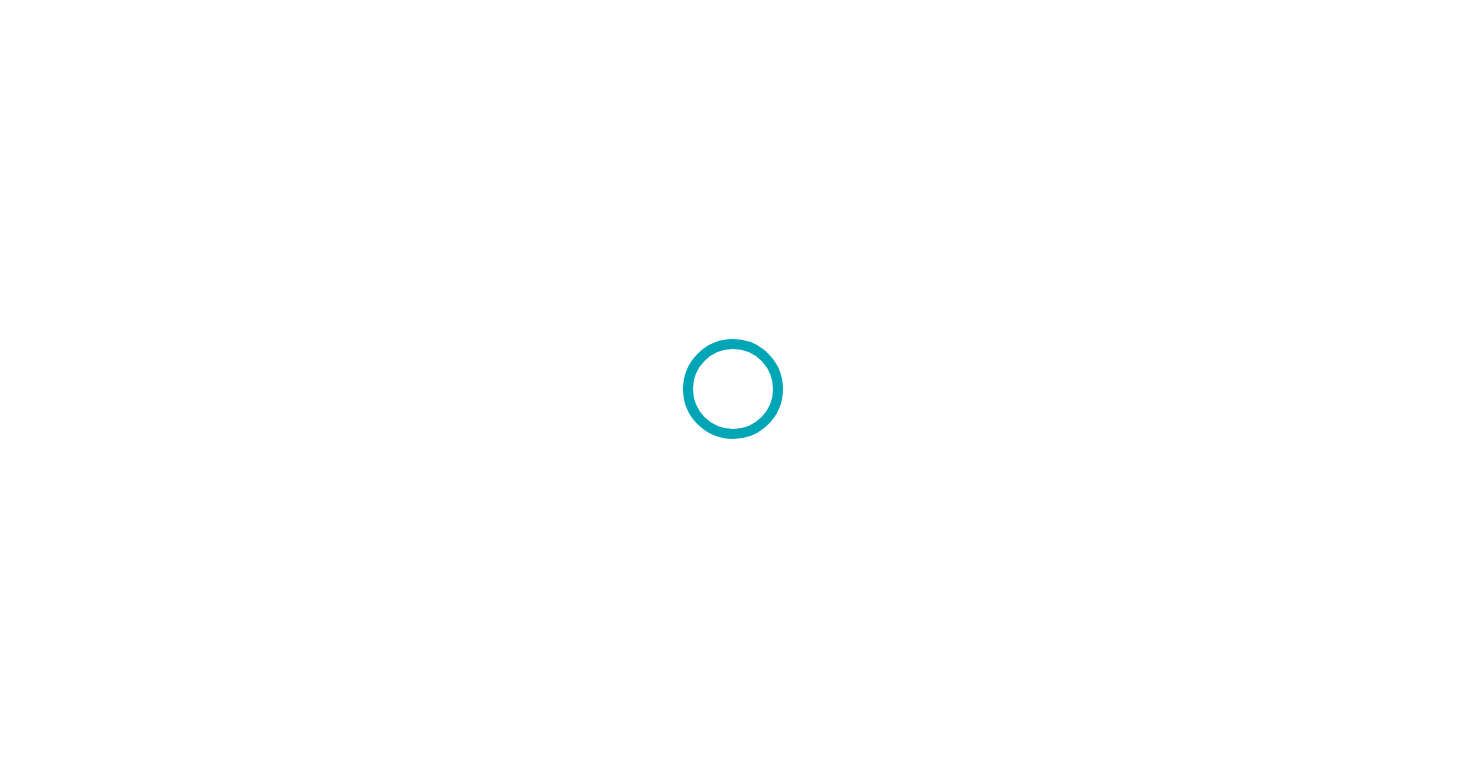 scroll, scrollTop: 0, scrollLeft: 0, axis: both 